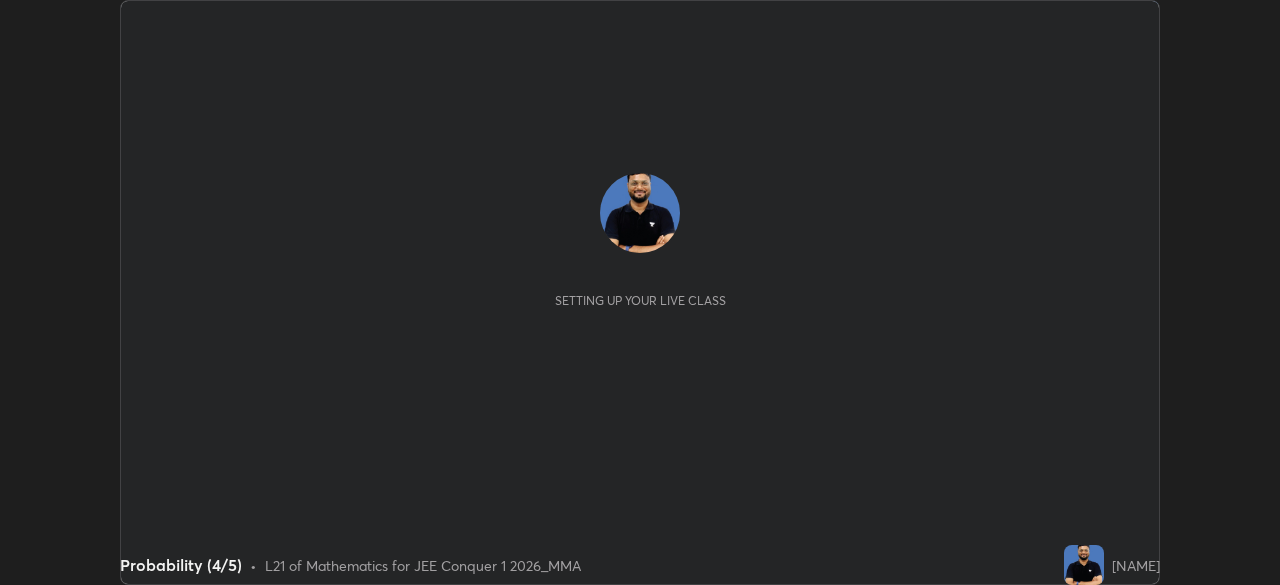scroll, scrollTop: 0, scrollLeft: 0, axis: both 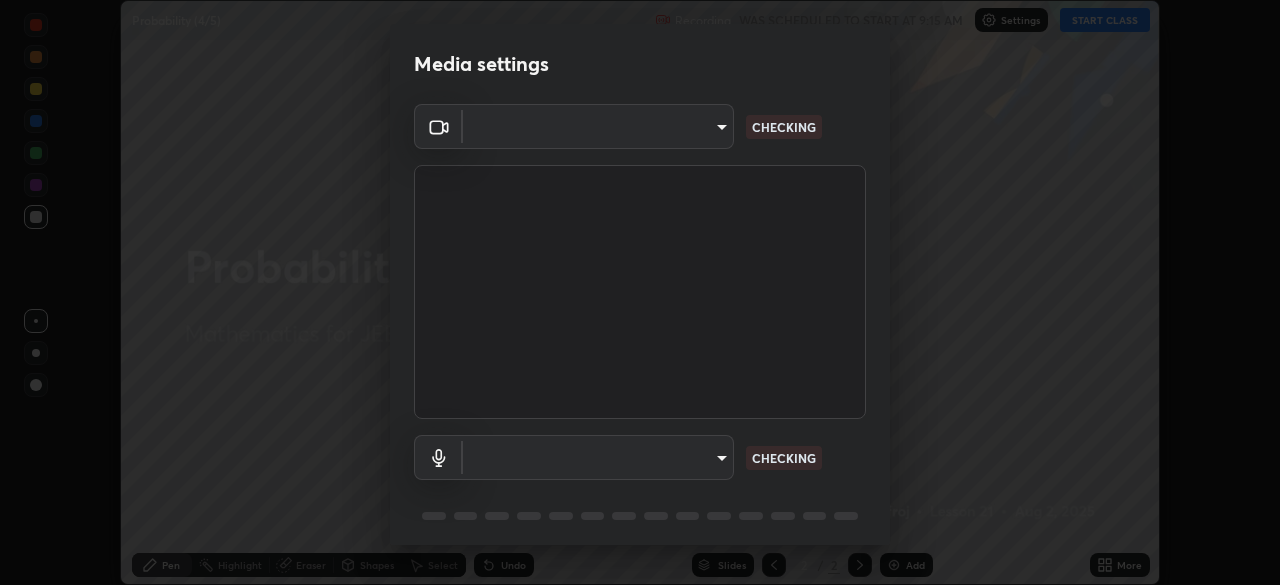 type on "b06fa8ff9ac4ffb7a92976e327235824ae8e01cfa839dbeb6f48655f2a6a4ac4" 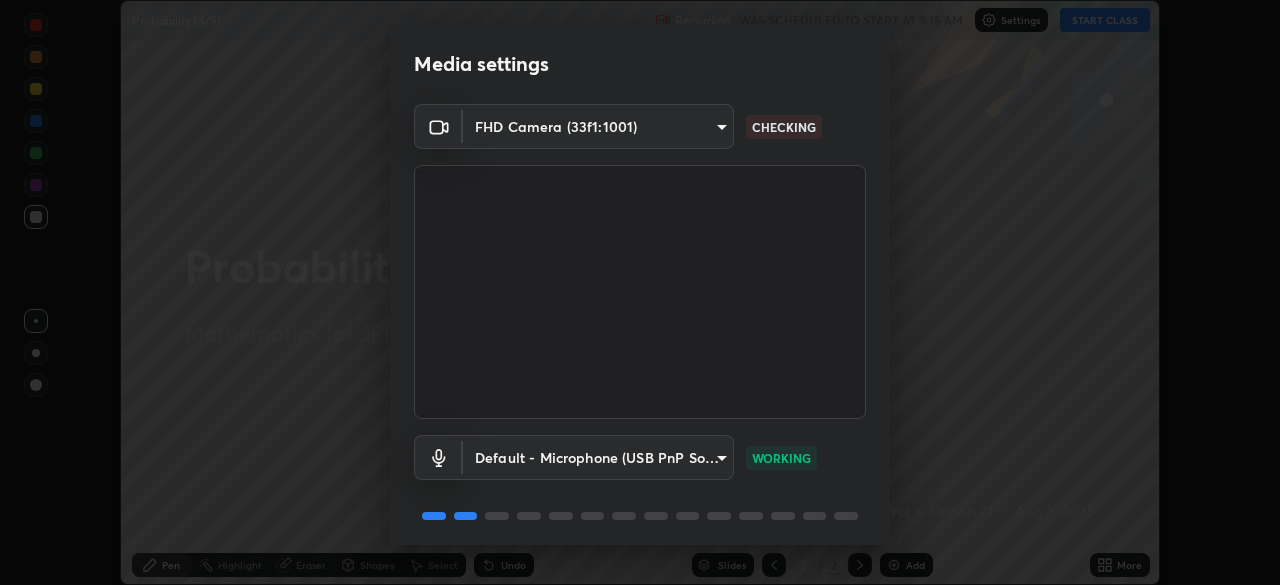 scroll, scrollTop: 71, scrollLeft: 0, axis: vertical 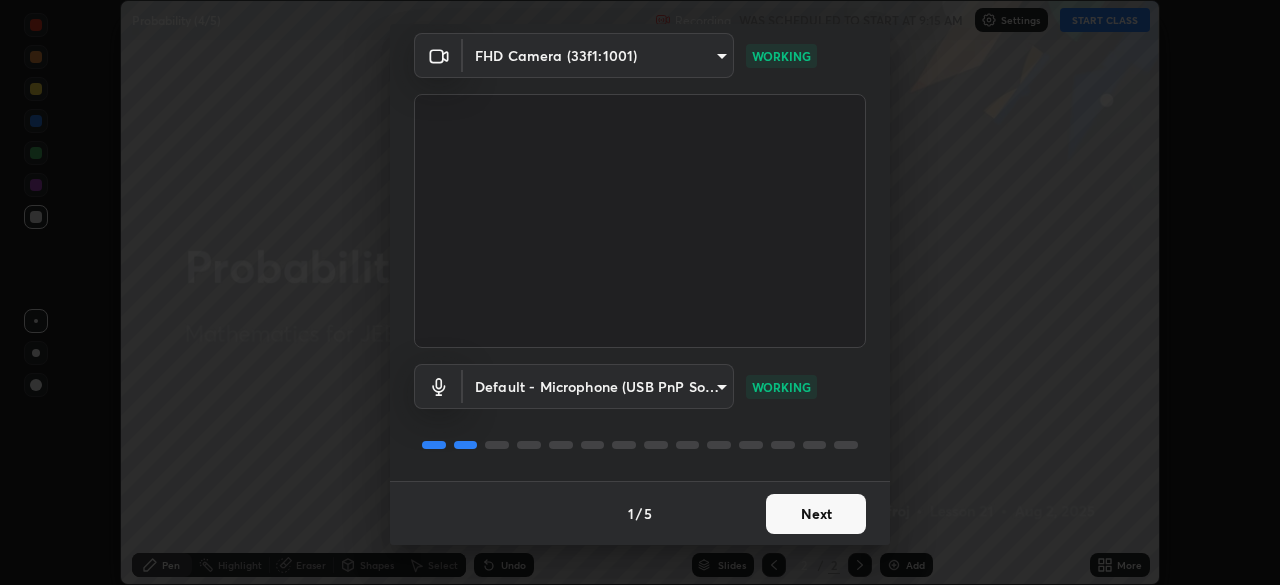 click on "Next" at bounding box center [816, 514] 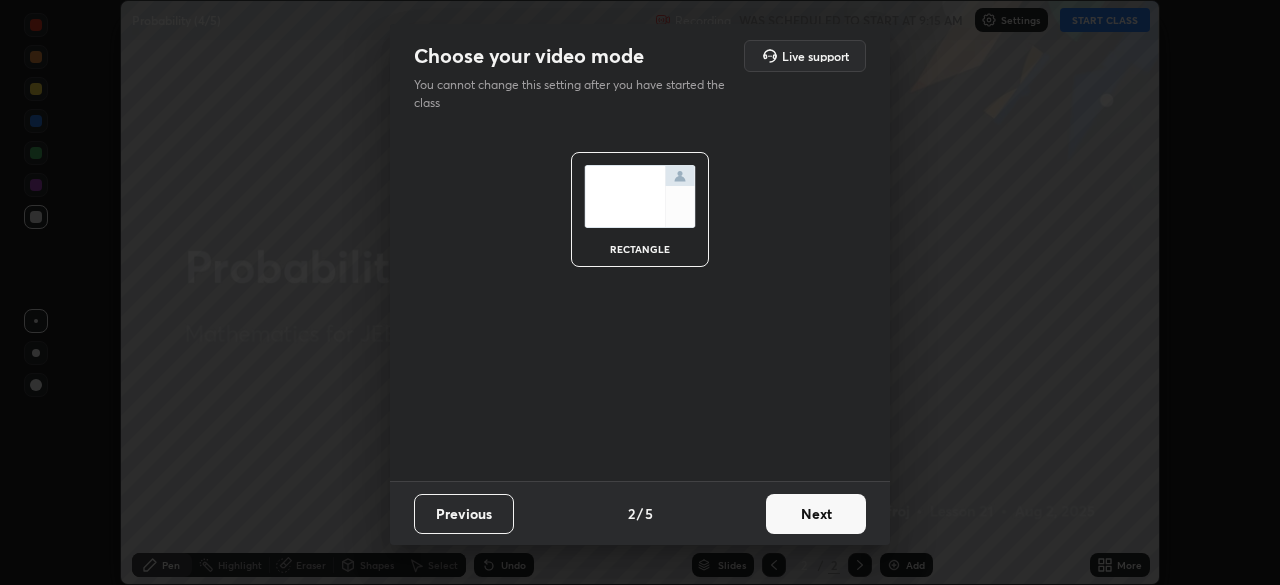 scroll, scrollTop: 0, scrollLeft: 0, axis: both 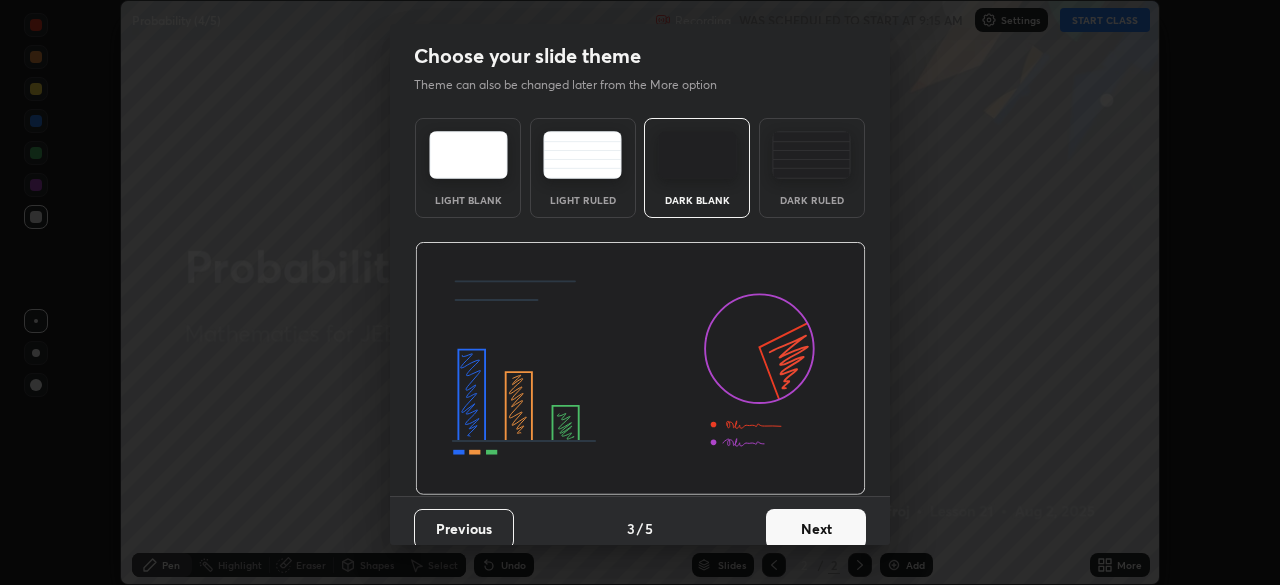 click on "Next" at bounding box center (816, 529) 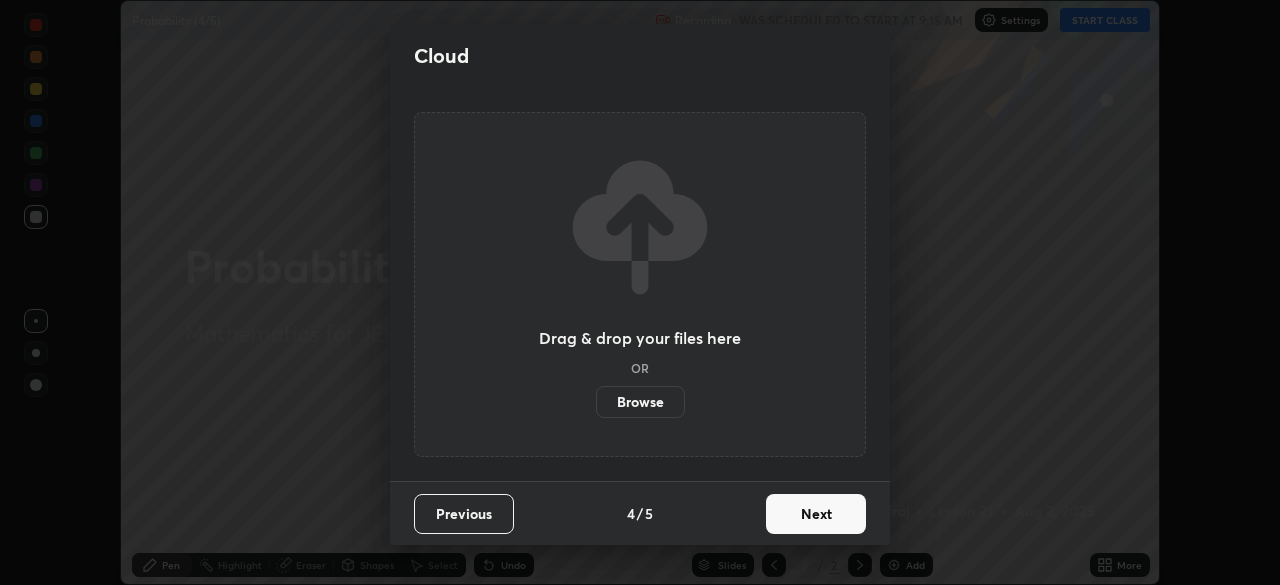 click on "Next" at bounding box center [816, 514] 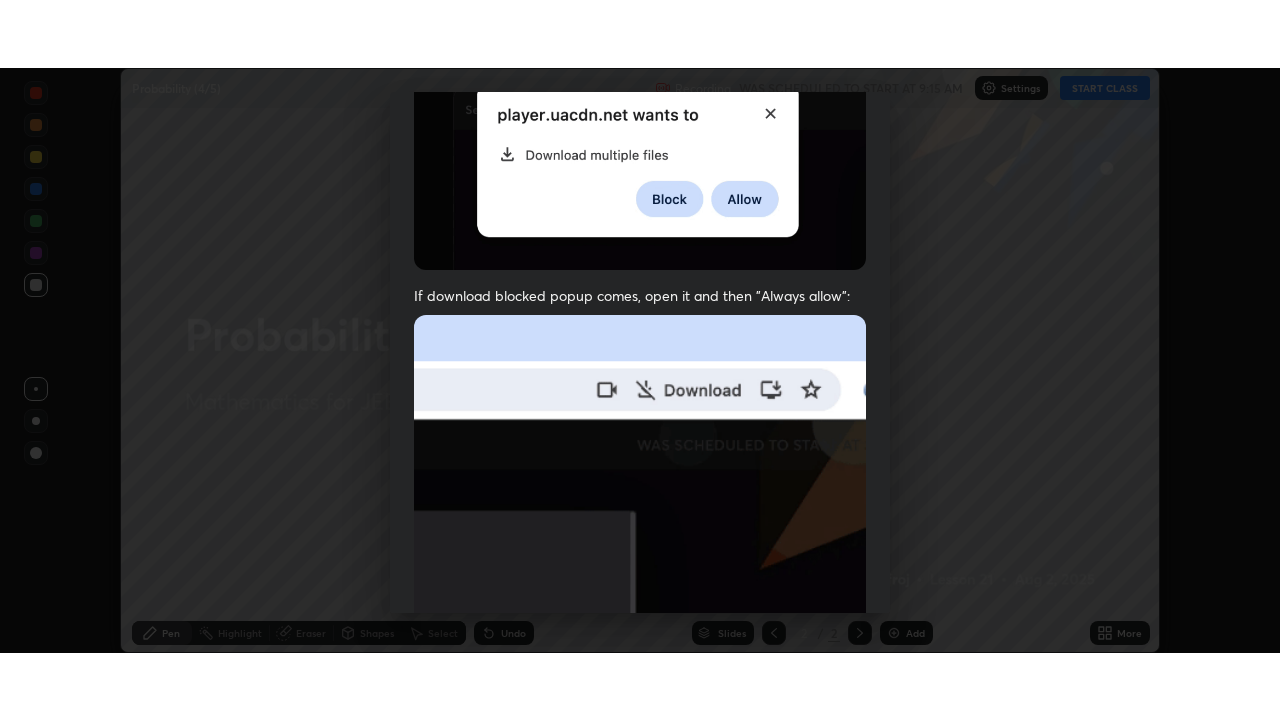 scroll, scrollTop: 479, scrollLeft: 0, axis: vertical 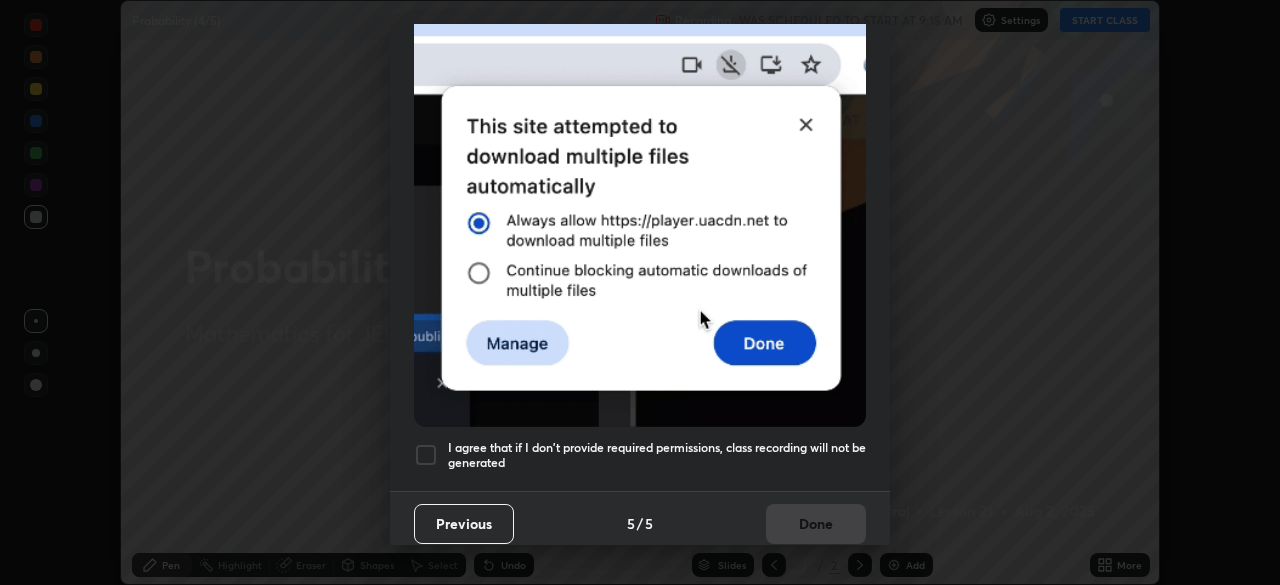 click at bounding box center [426, 455] 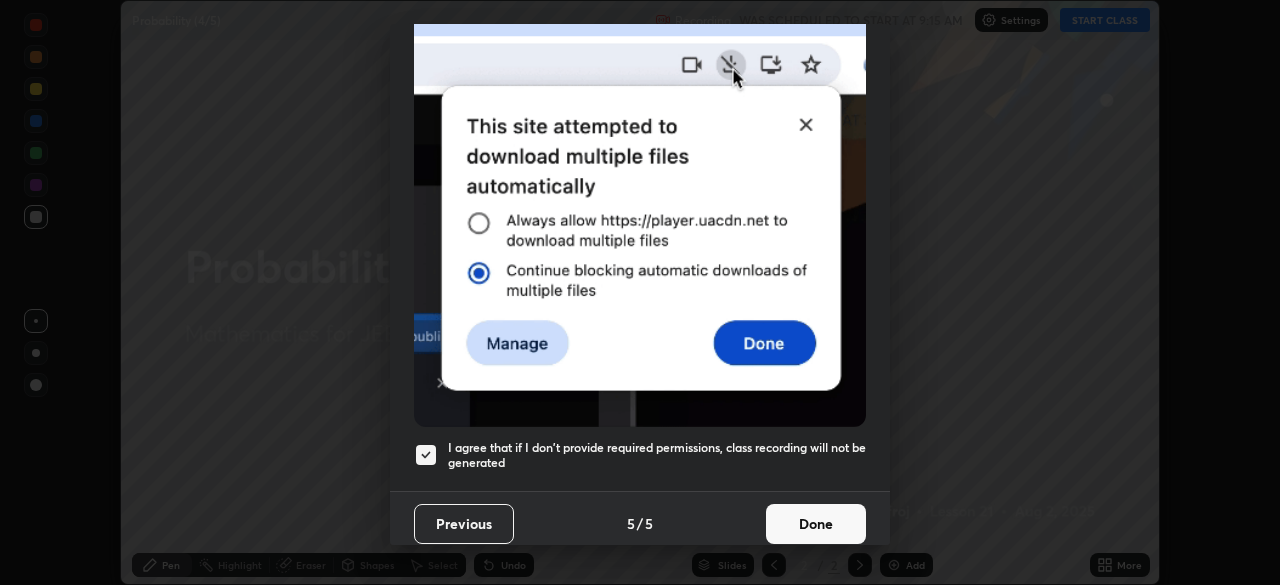 click on "Done" at bounding box center (816, 524) 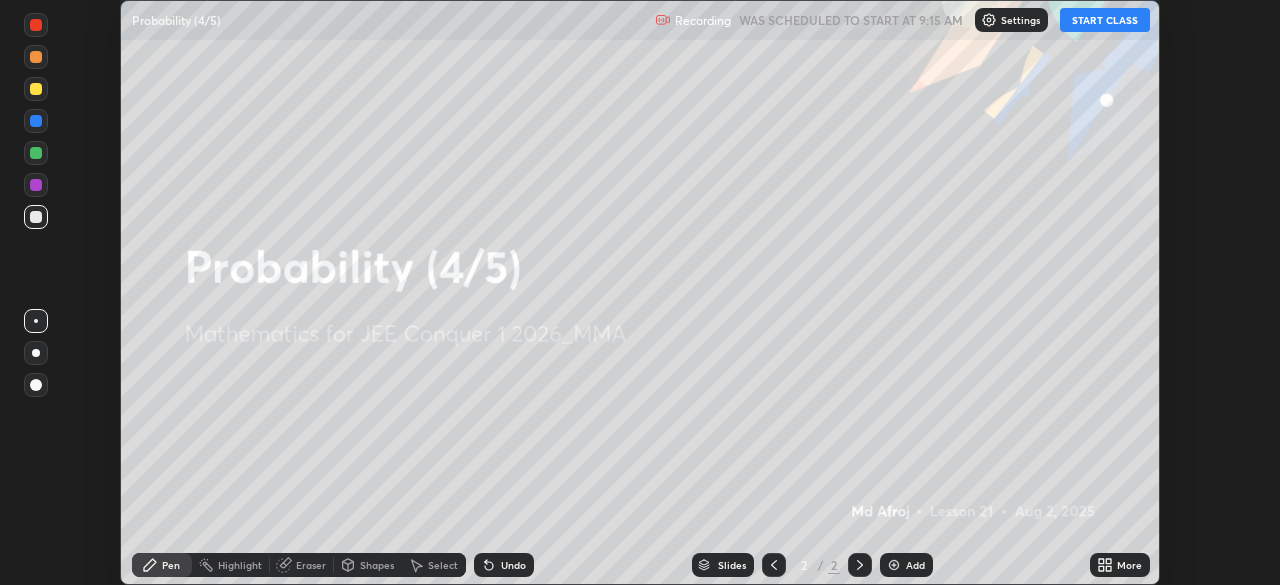 click on "START CLASS" at bounding box center (1105, 20) 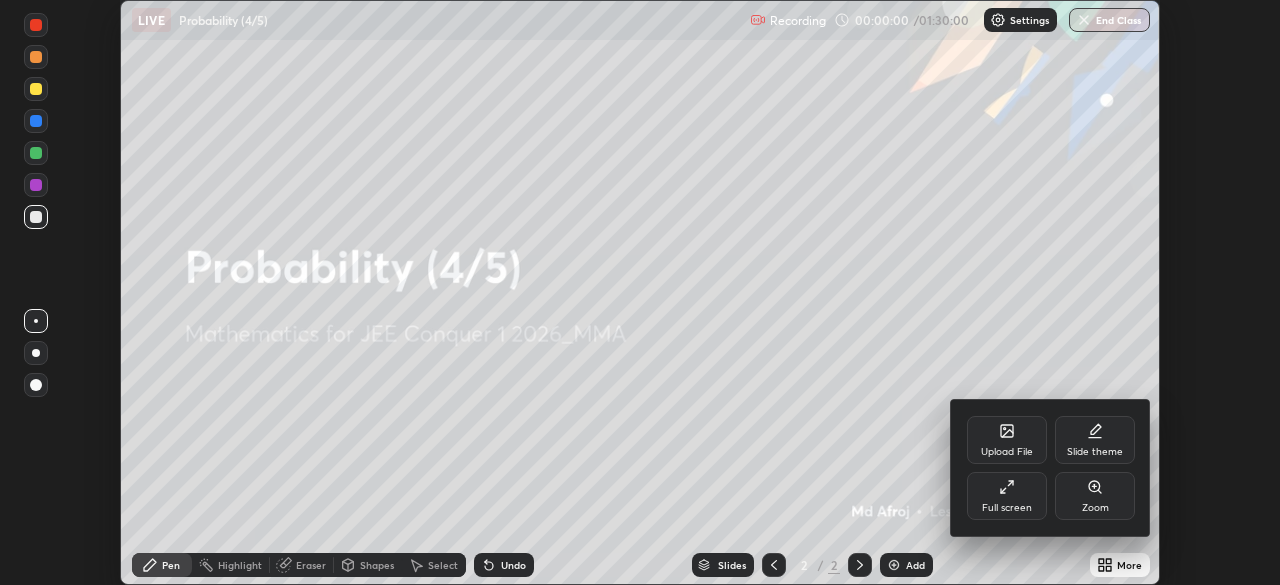 click on "Full screen" at bounding box center (1007, 496) 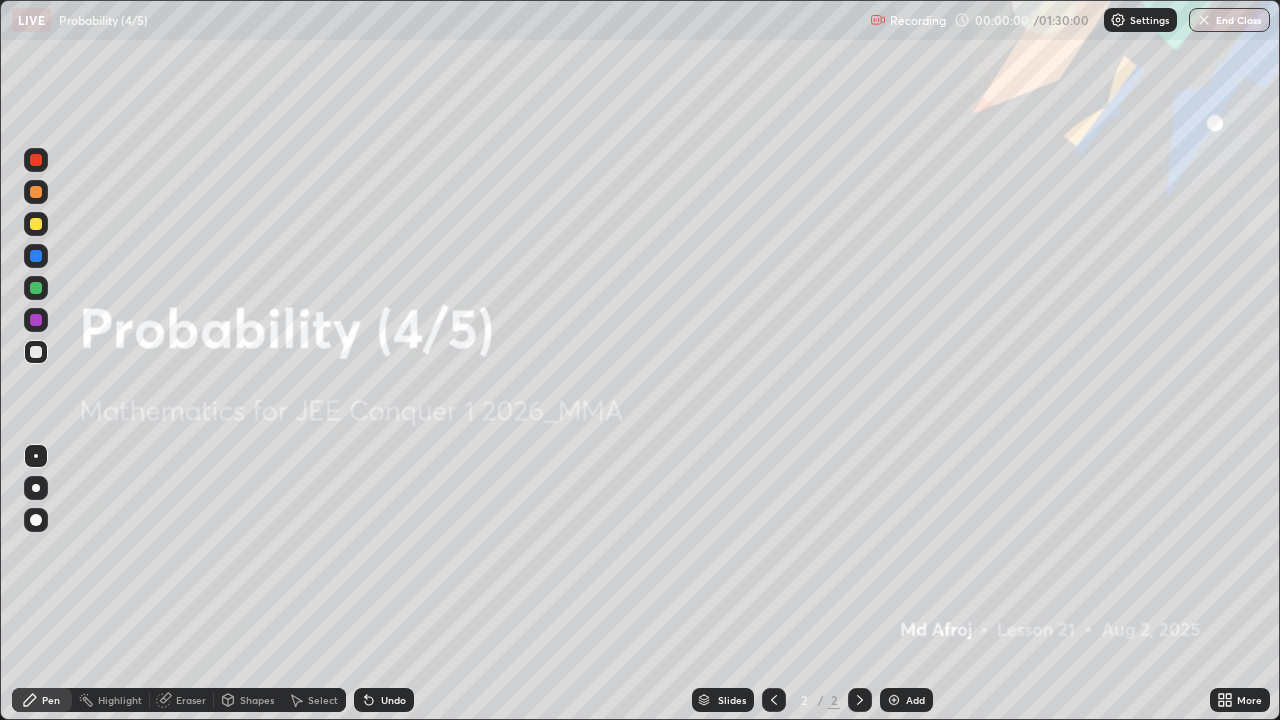 scroll, scrollTop: 99280, scrollLeft: 98720, axis: both 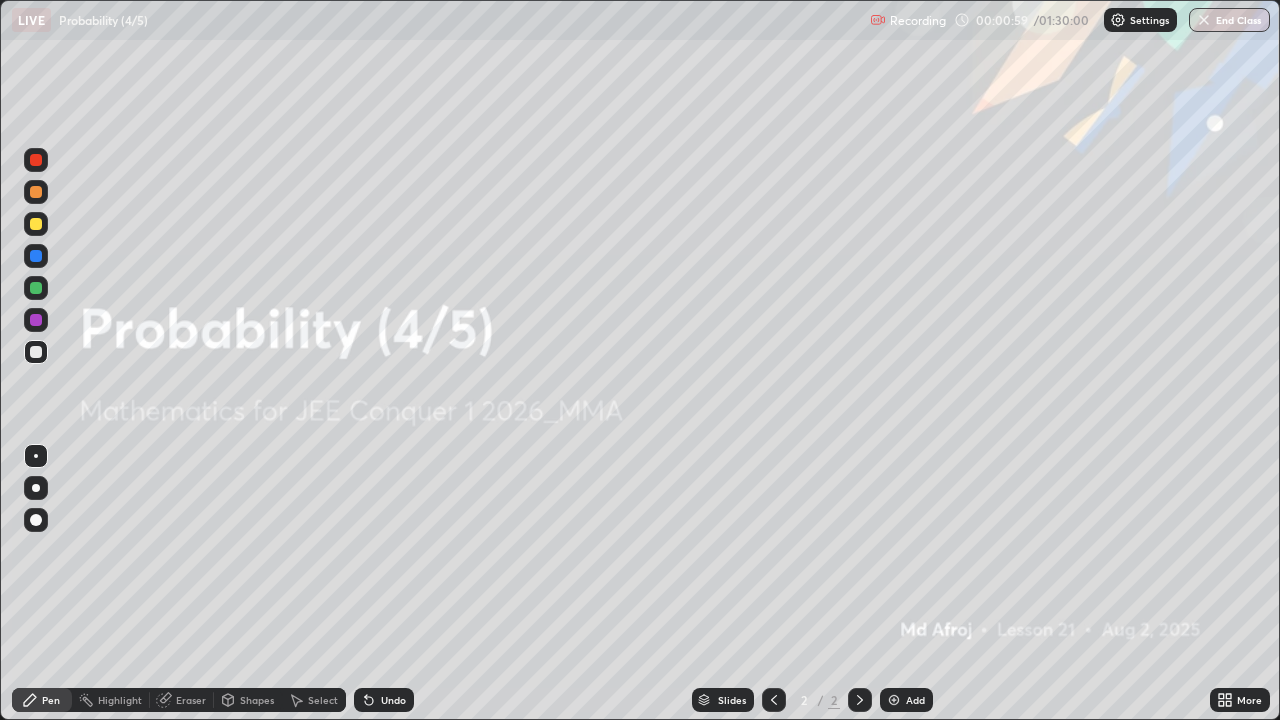 click at bounding box center [894, 700] 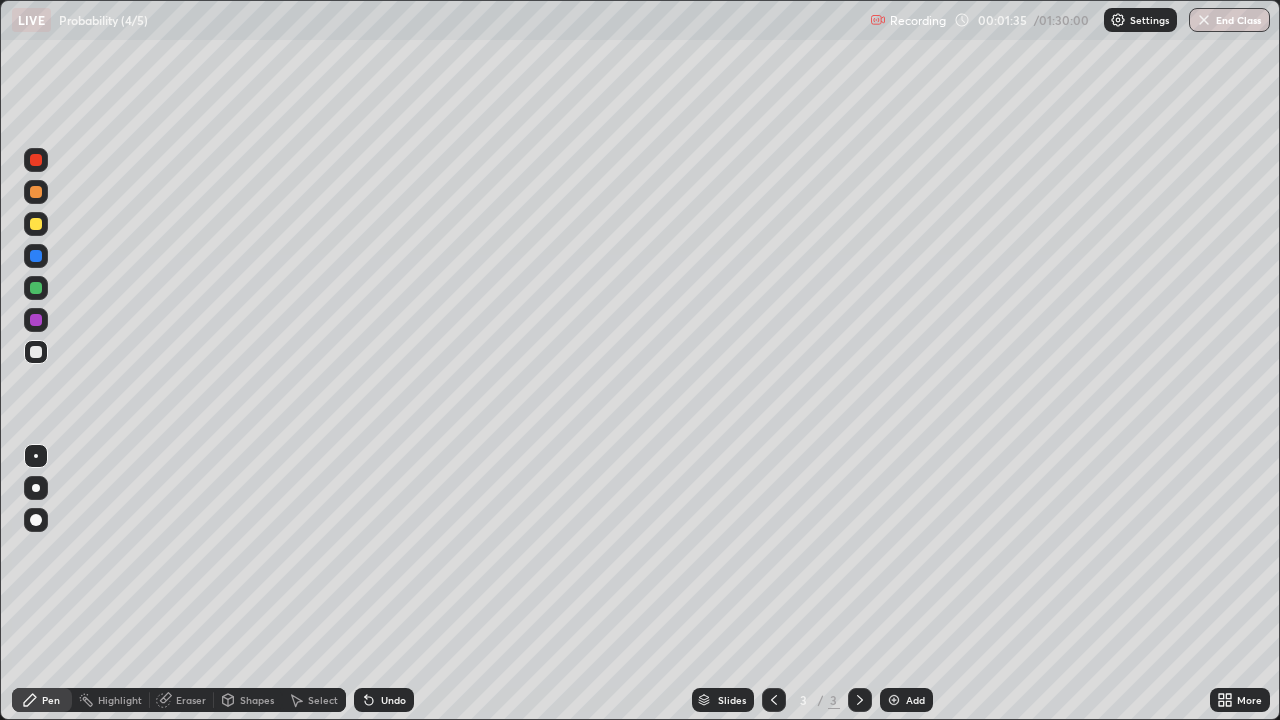 click at bounding box center (36, 288) 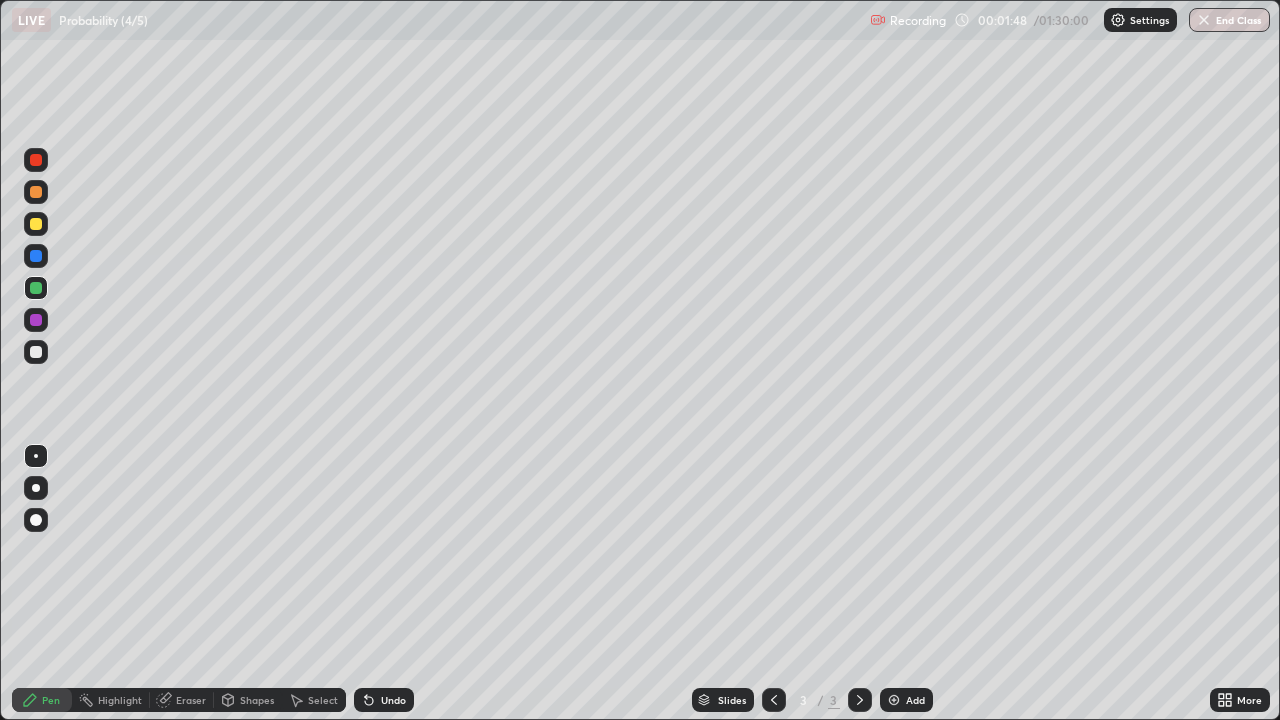 click at bounding box center [36, 288] 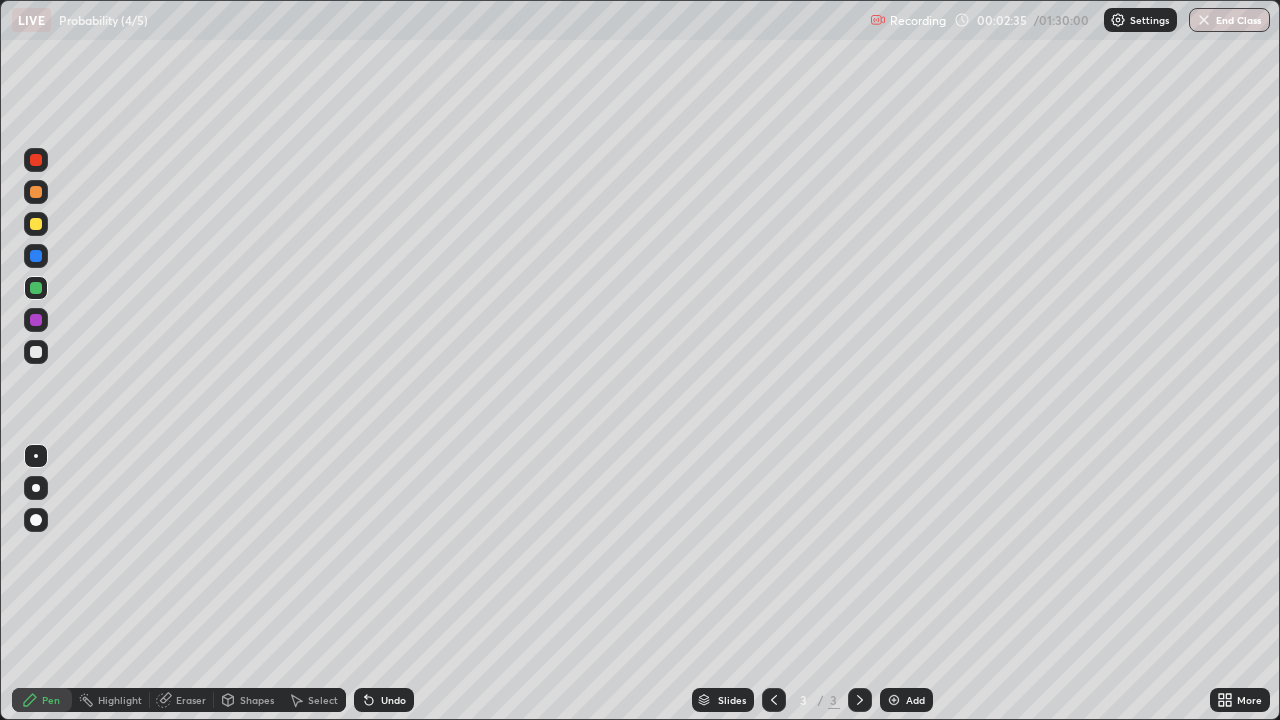 click on "Undo" at bounding box center [393, 700] 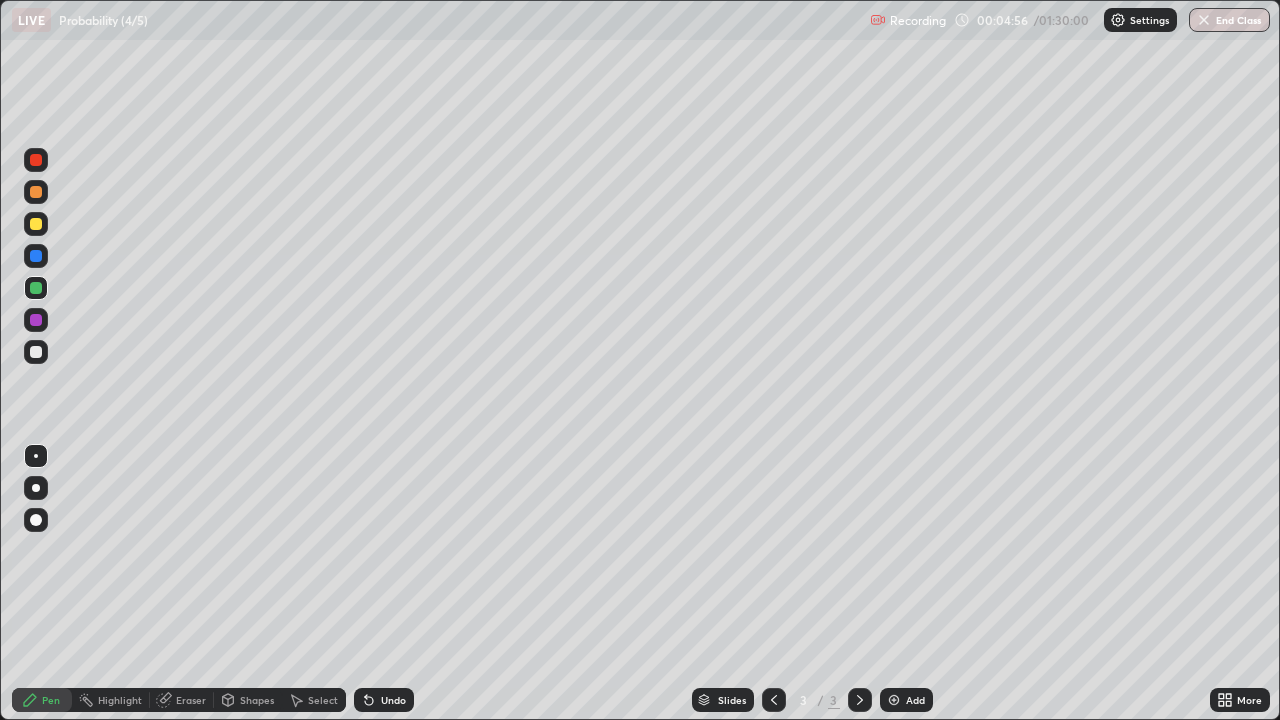 click at bounding box center (894, 700) 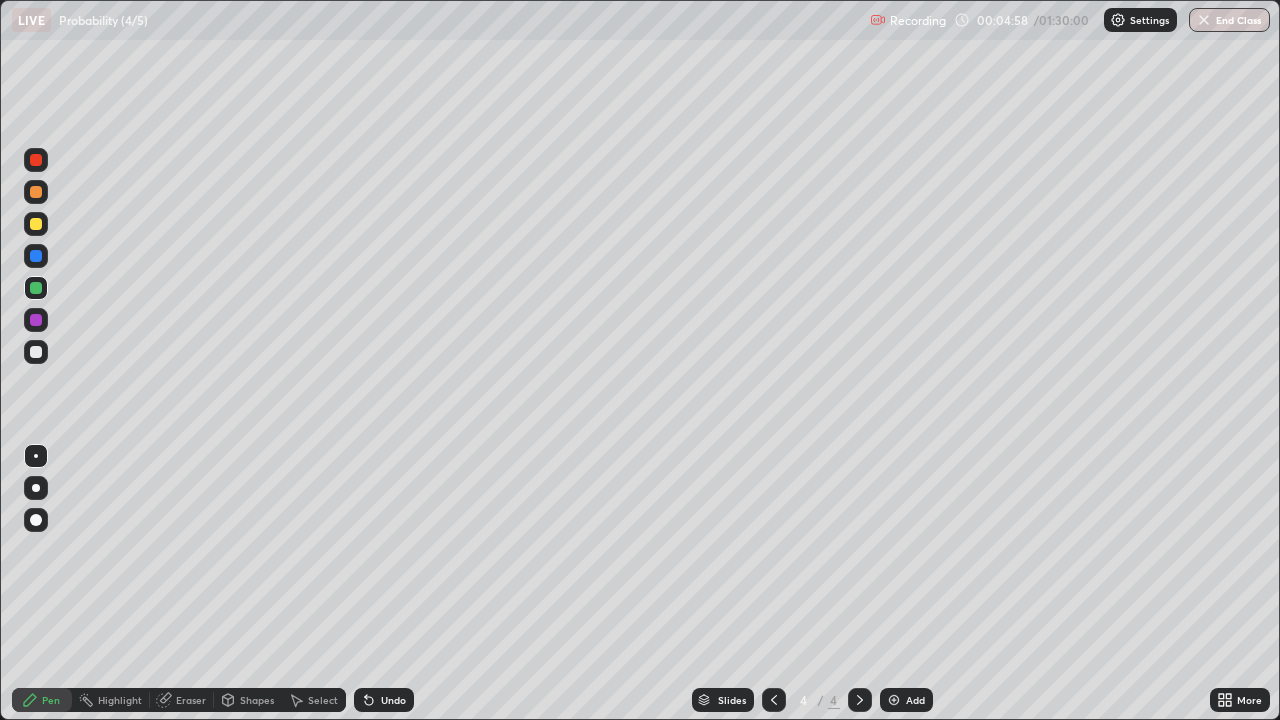 click at bounding box center (36, 224) 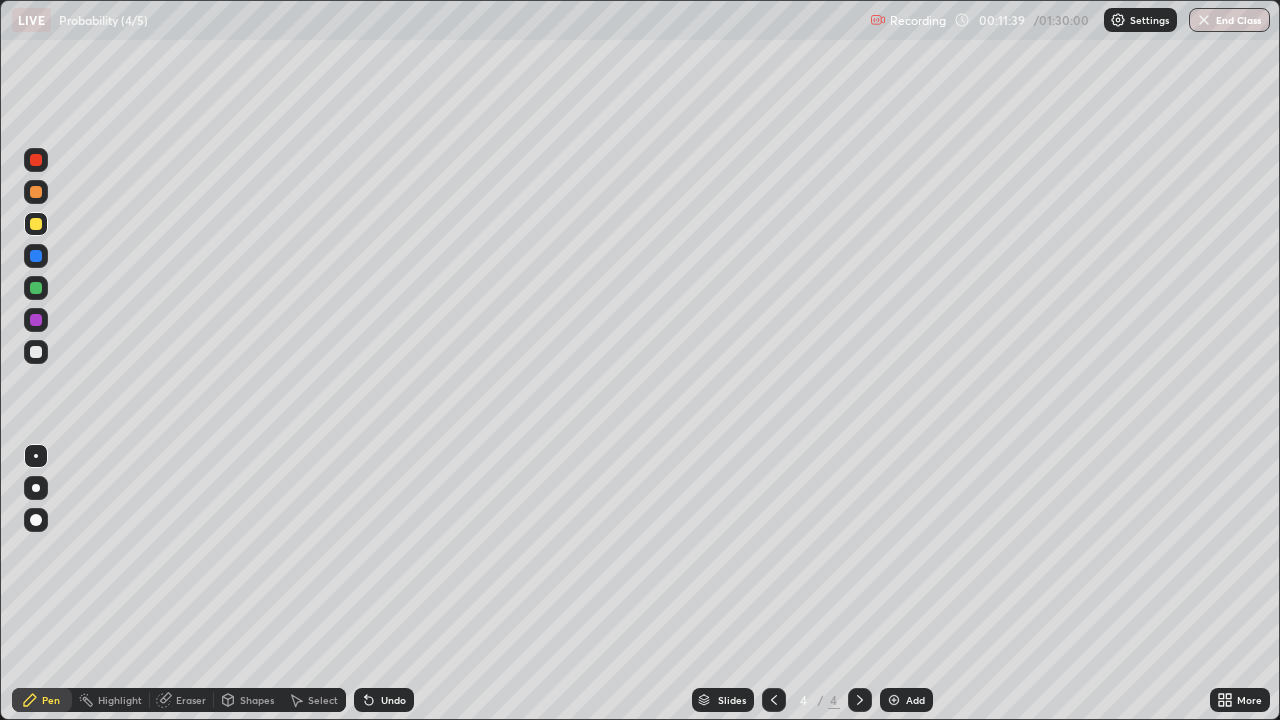 click on "Undo" at bounding box center (393, 700) 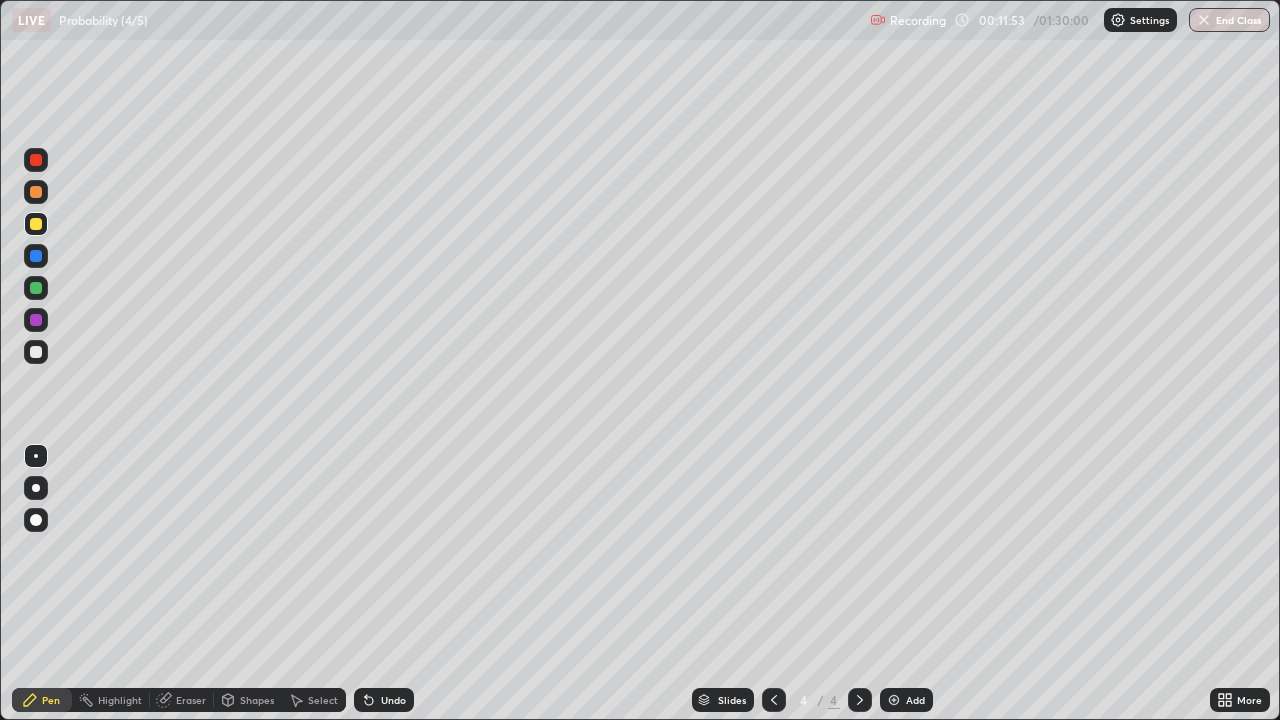 click on "Undo" at bounding box center [393, 700] 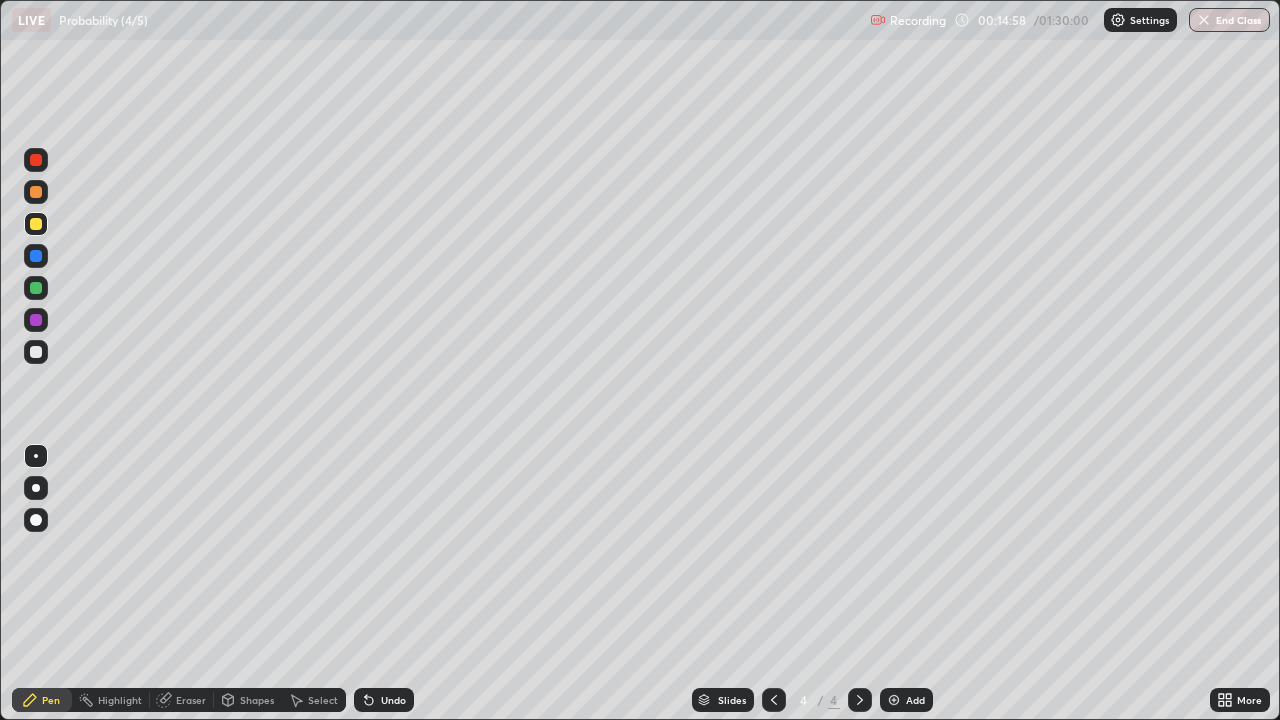 click on "Add" at bounding box center (906, 700) 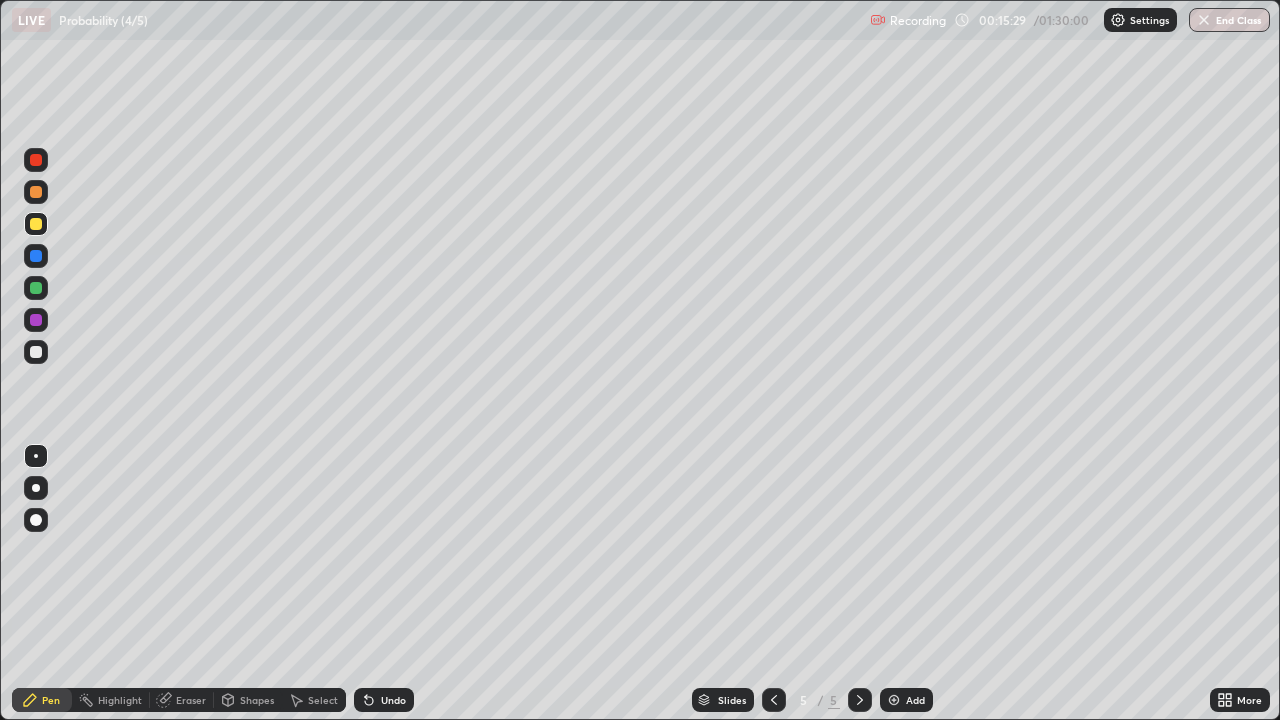 click on "Undo" at bounding box center (393, 700) 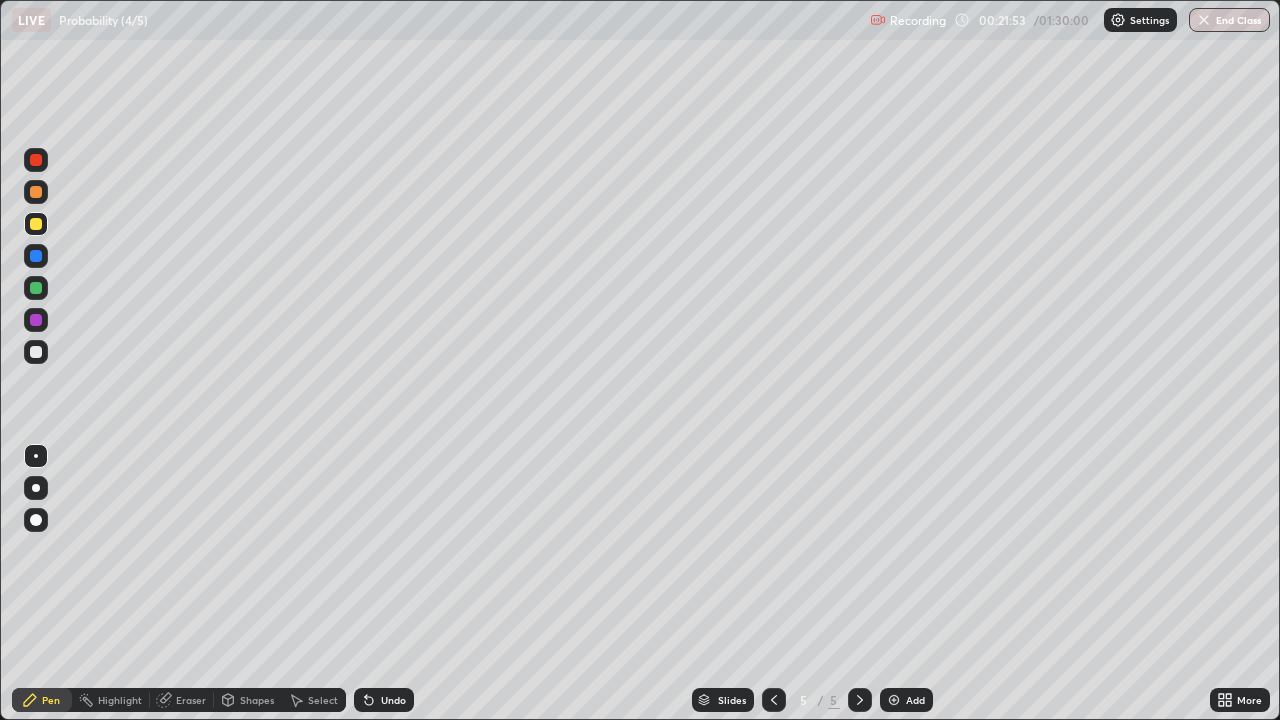 click on "Undo" at bounding box center [384, 700] 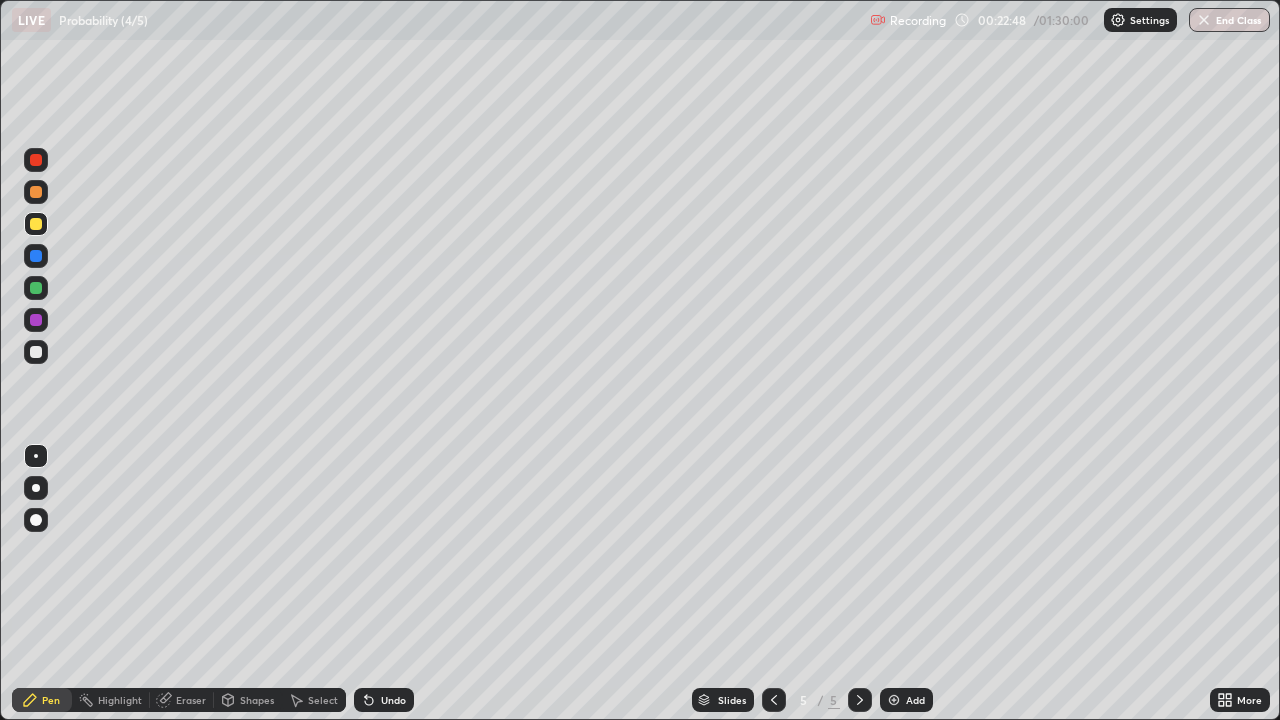 click 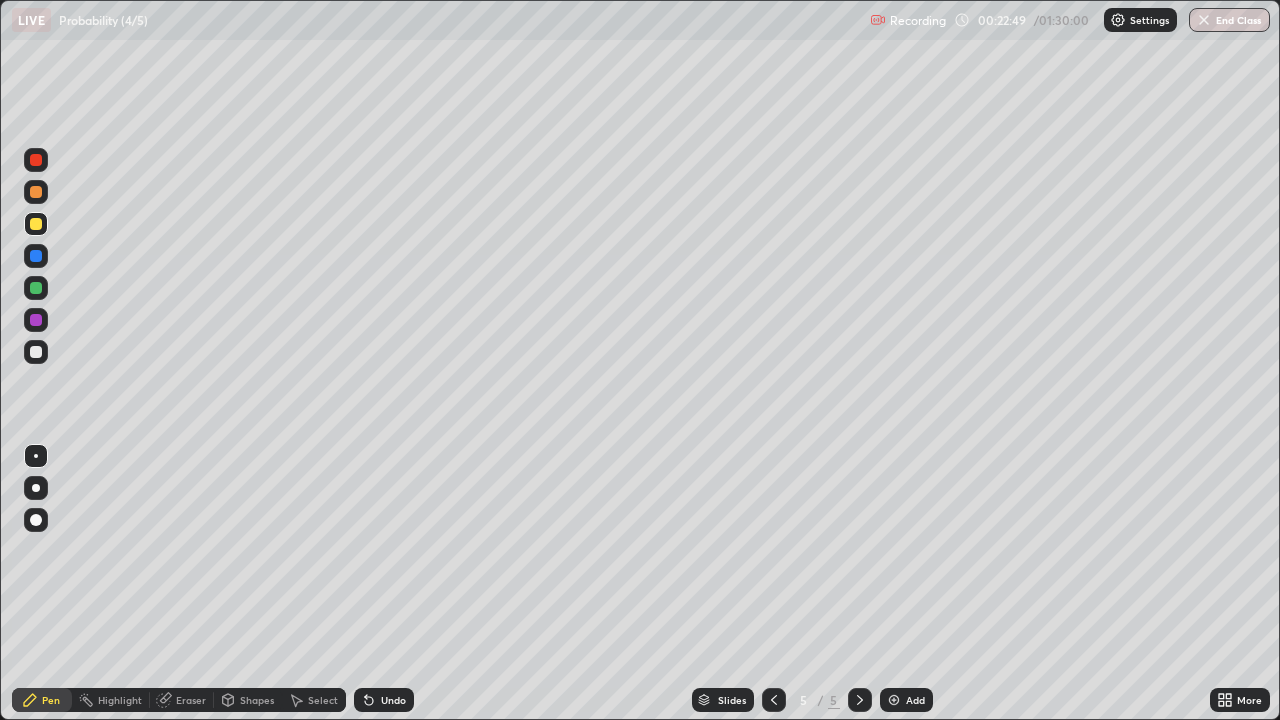 click 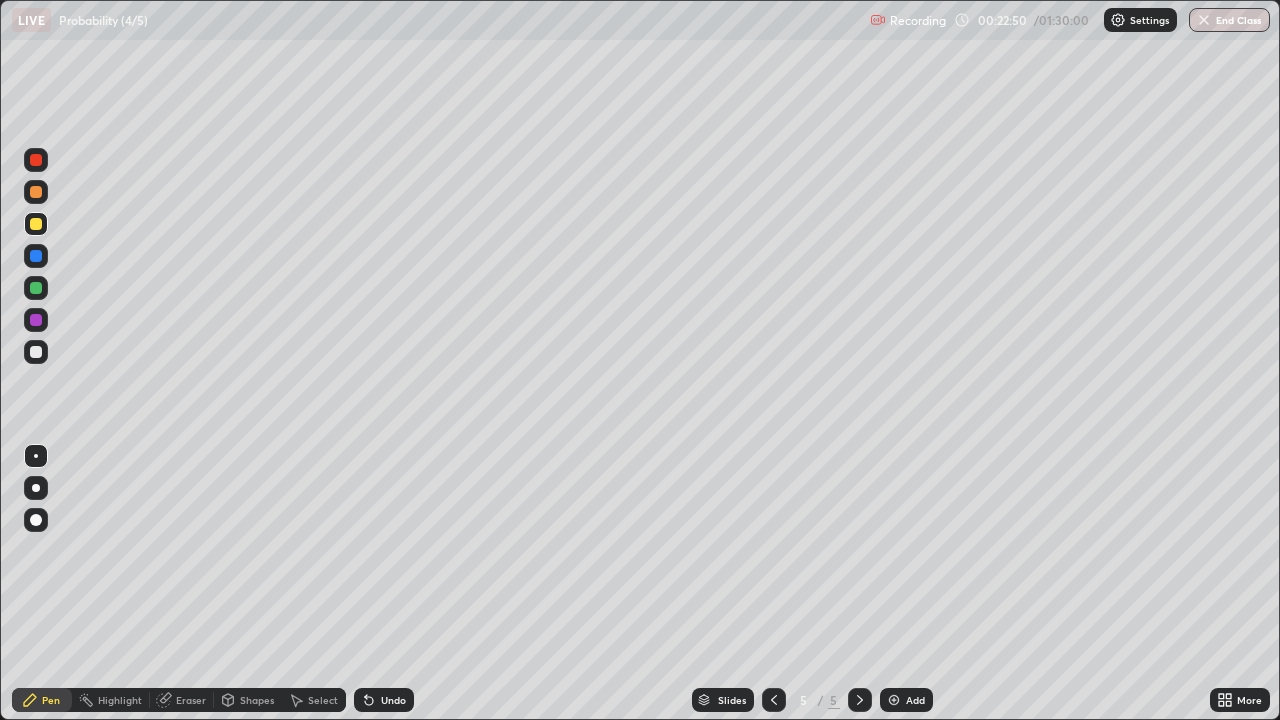 click 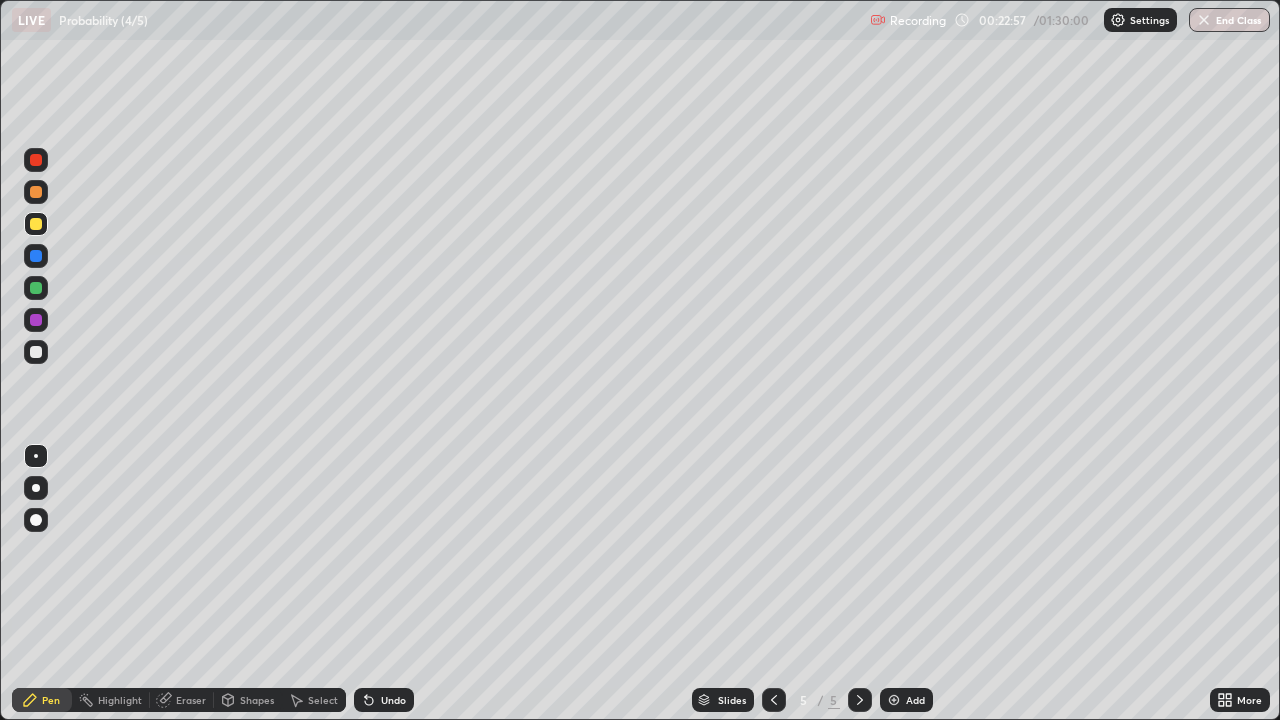click at bounding box center (36, 320) 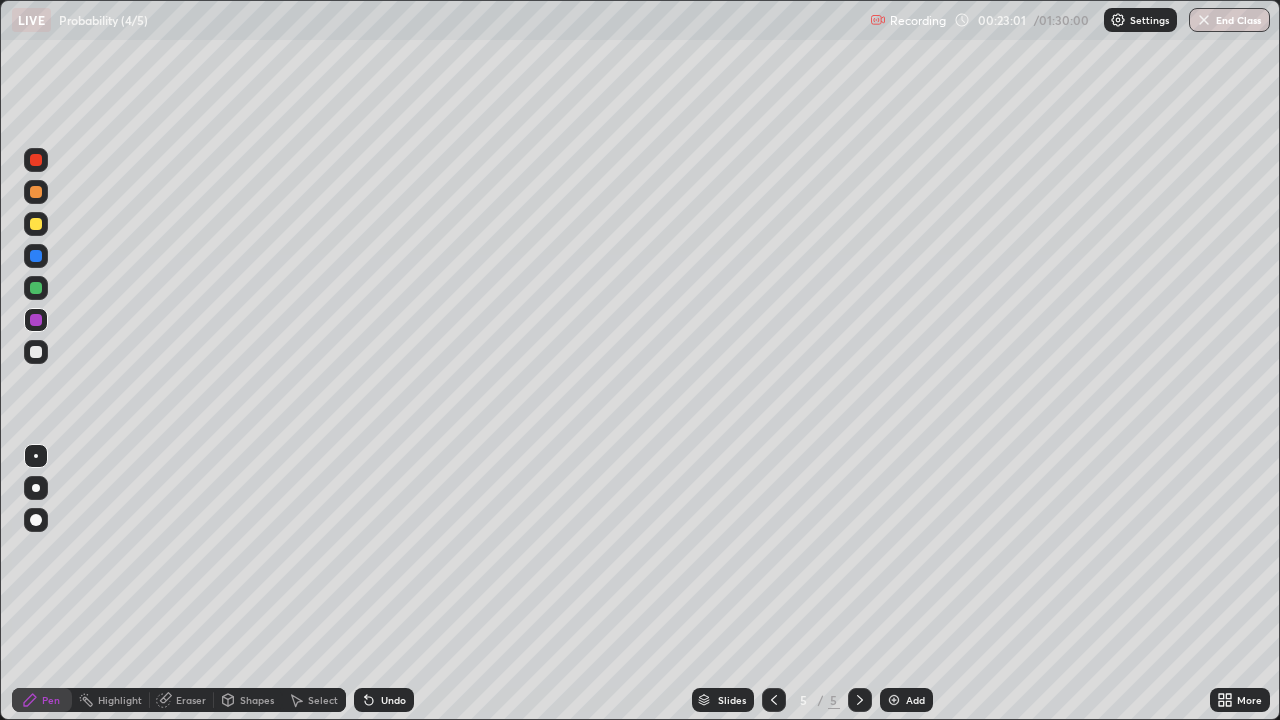 click at bounding box center [36, 224] 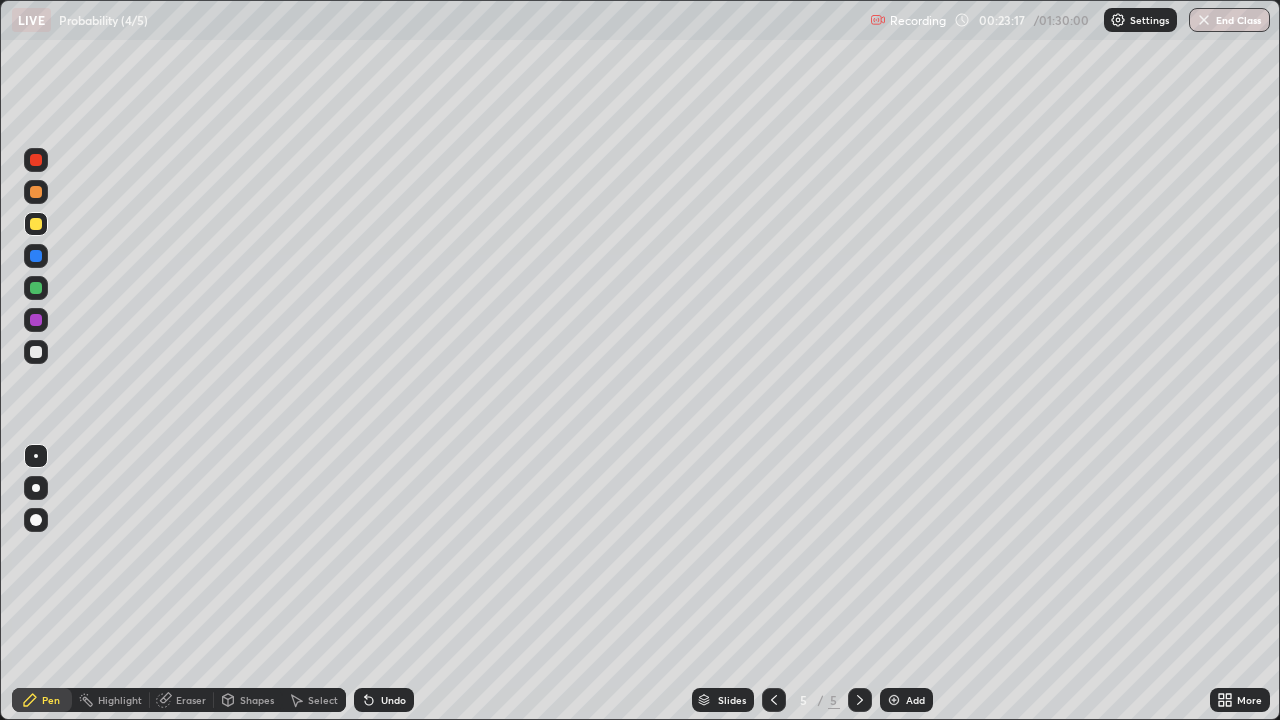 click on "Undo" at bounding box center [384, 700] 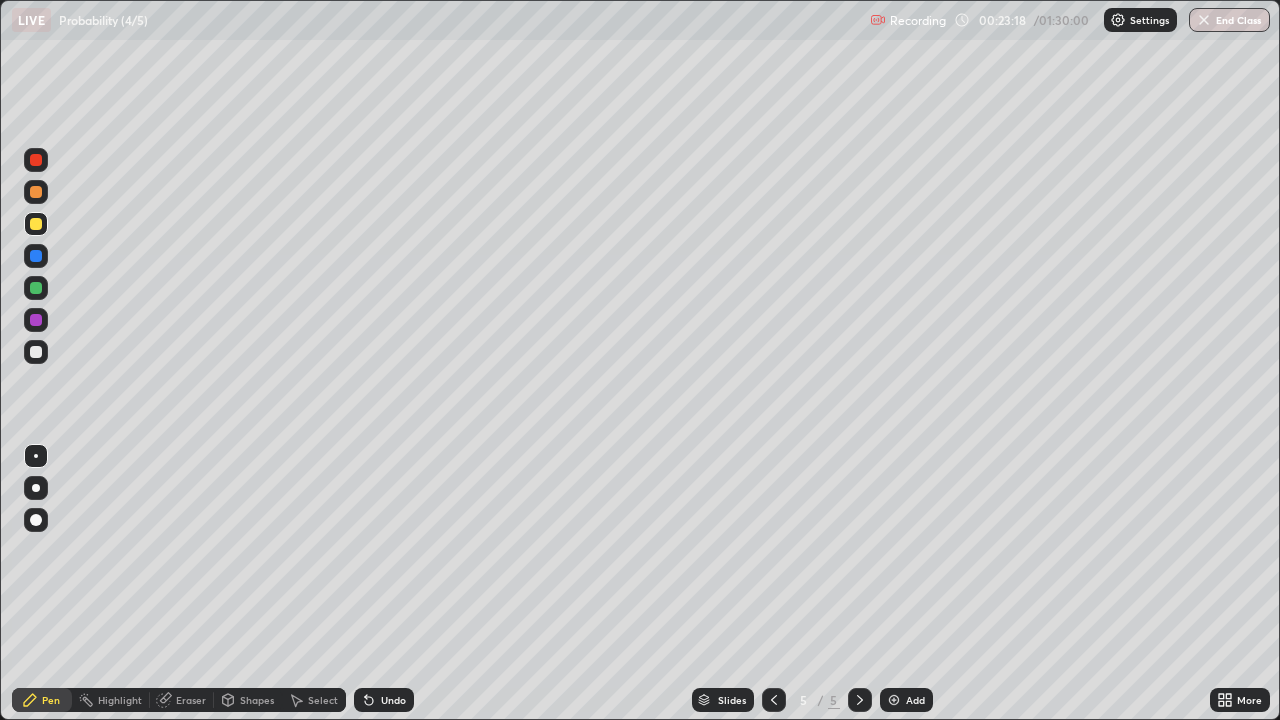 click 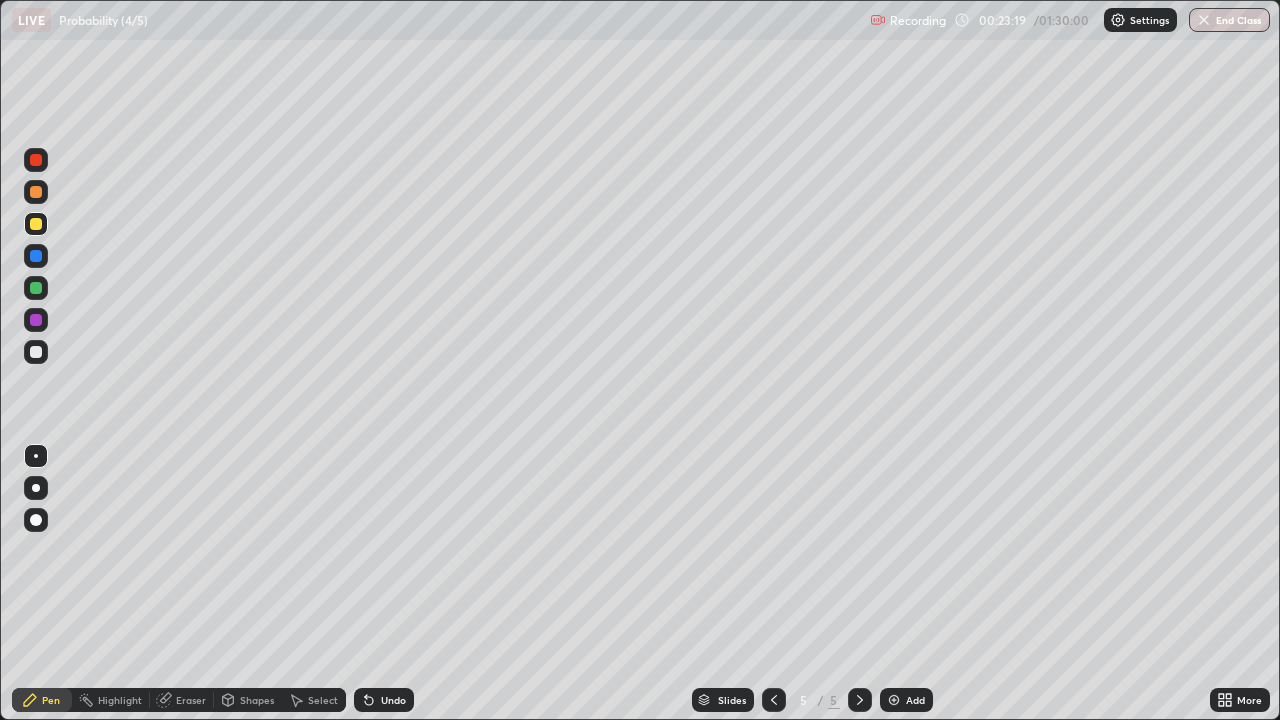 click 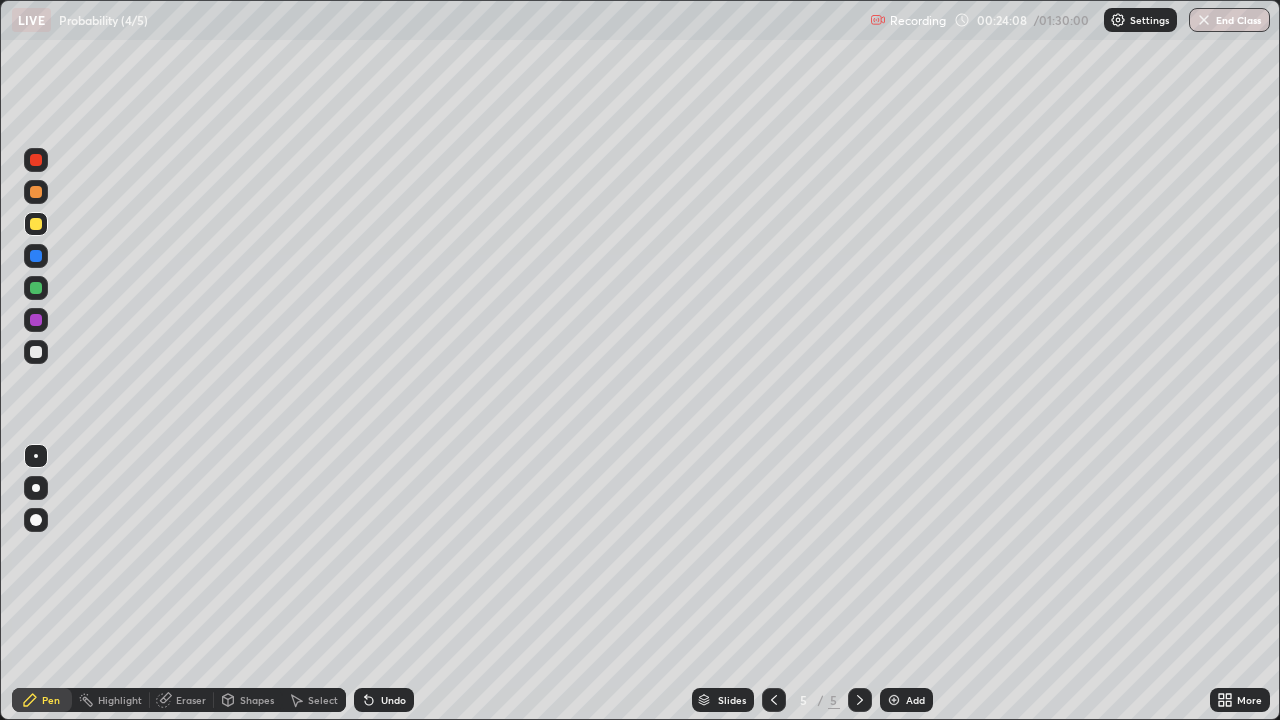 click on "Undo" at bounding box center (393, 700) 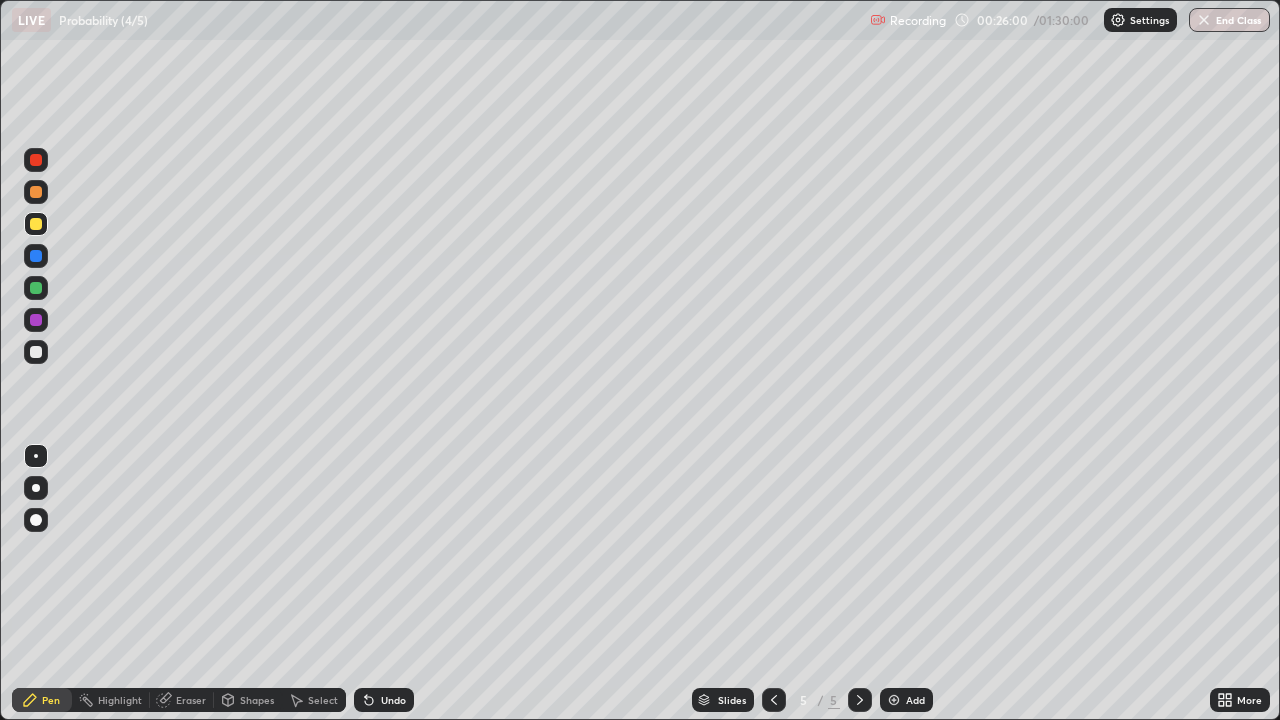 click on "Undo" at bounding box center (393, 700) 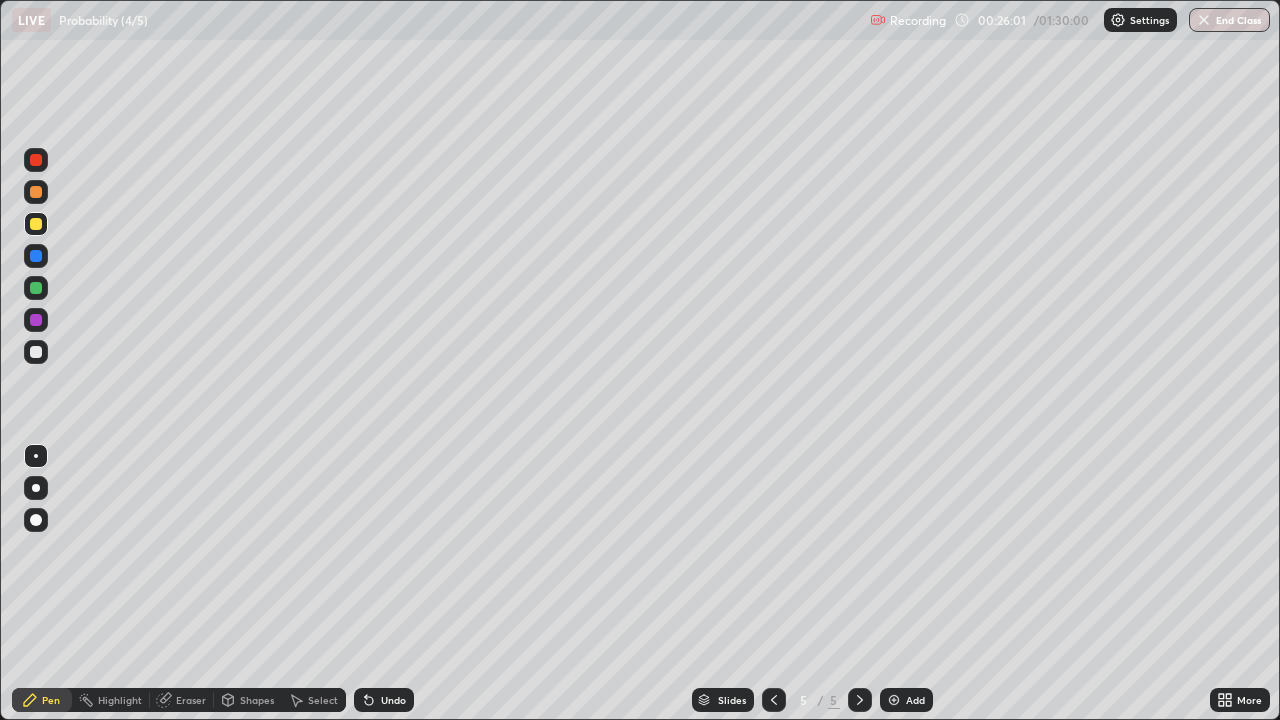 click on "Undo" at bounding box center [393, 700] 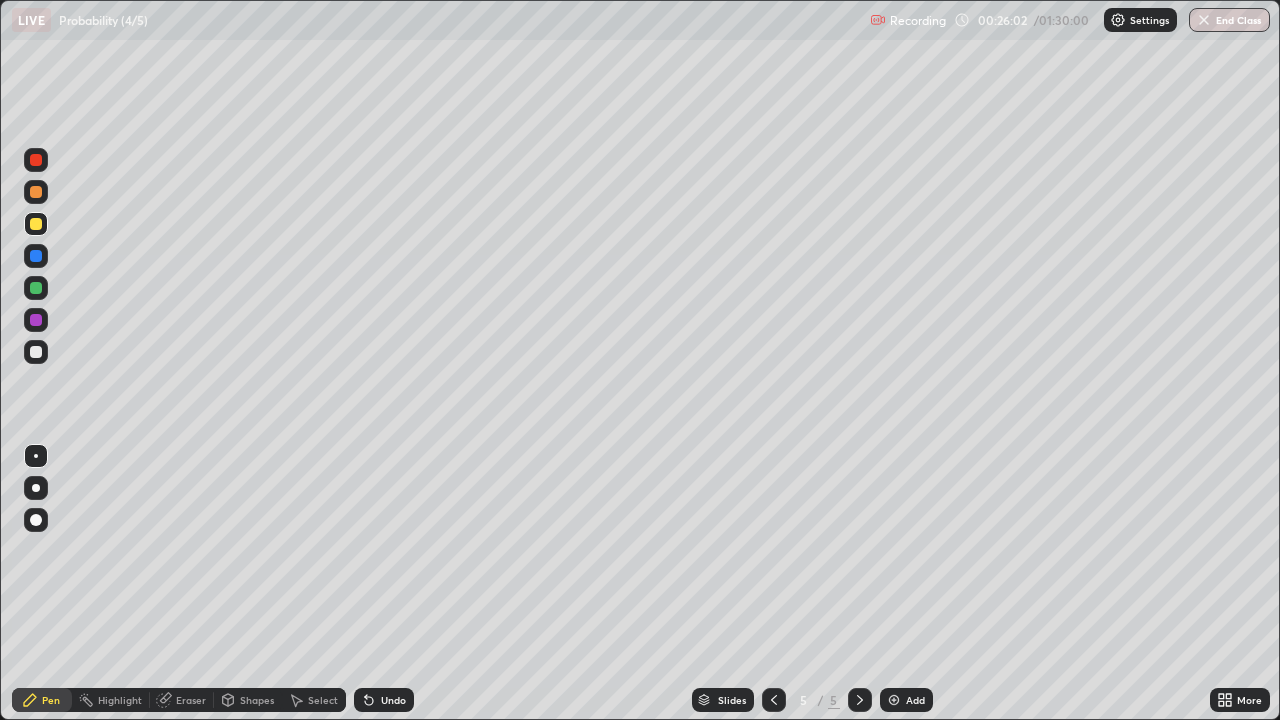 click on "Undo" at bounding box center [384, 700] 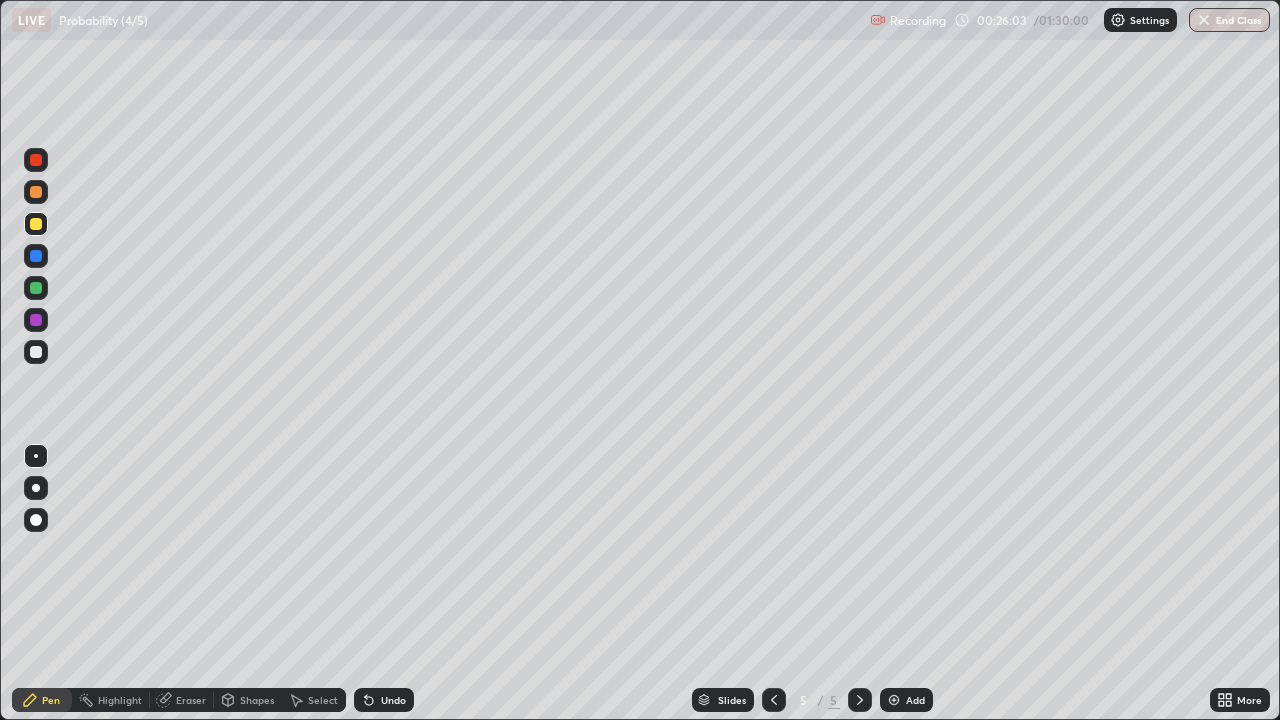 click 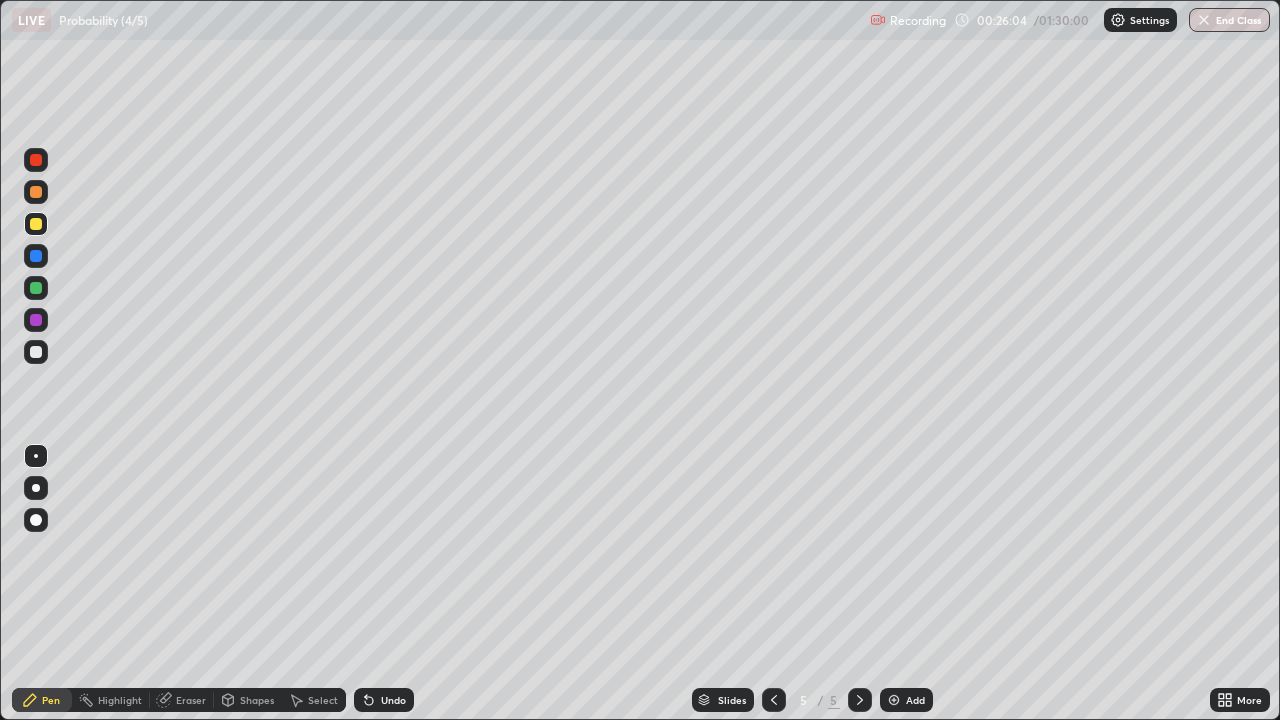 click 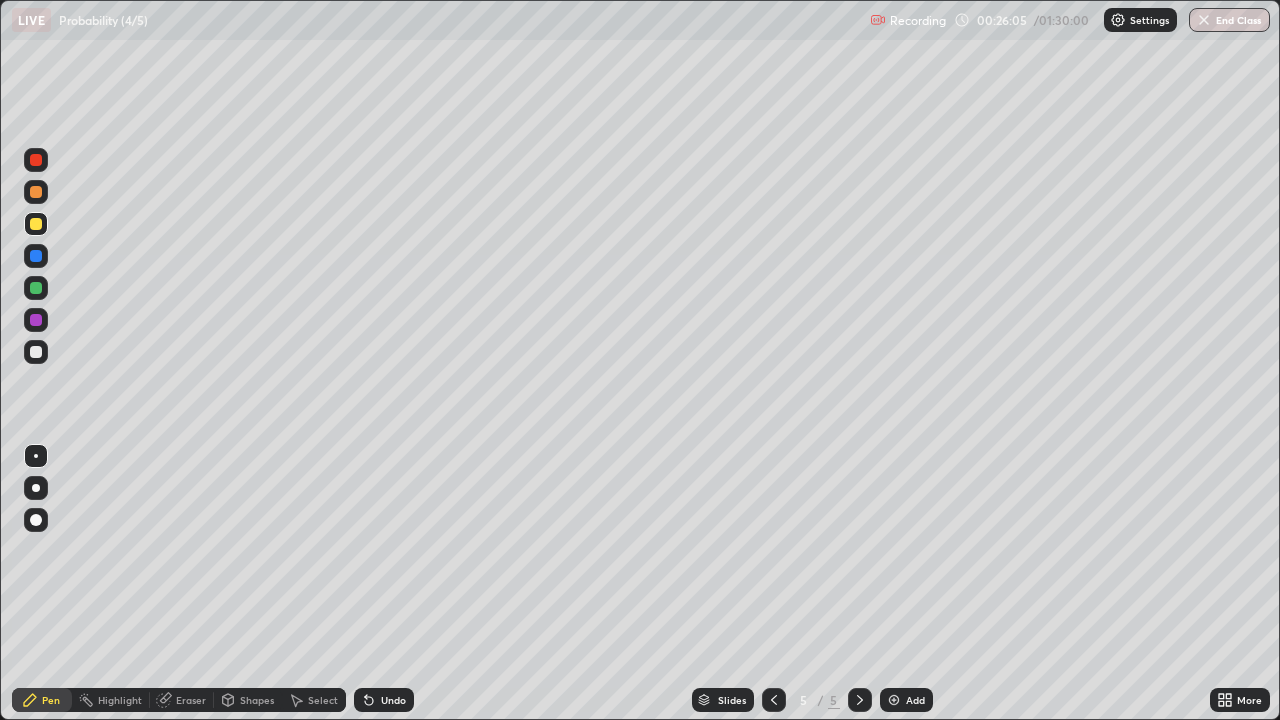 click 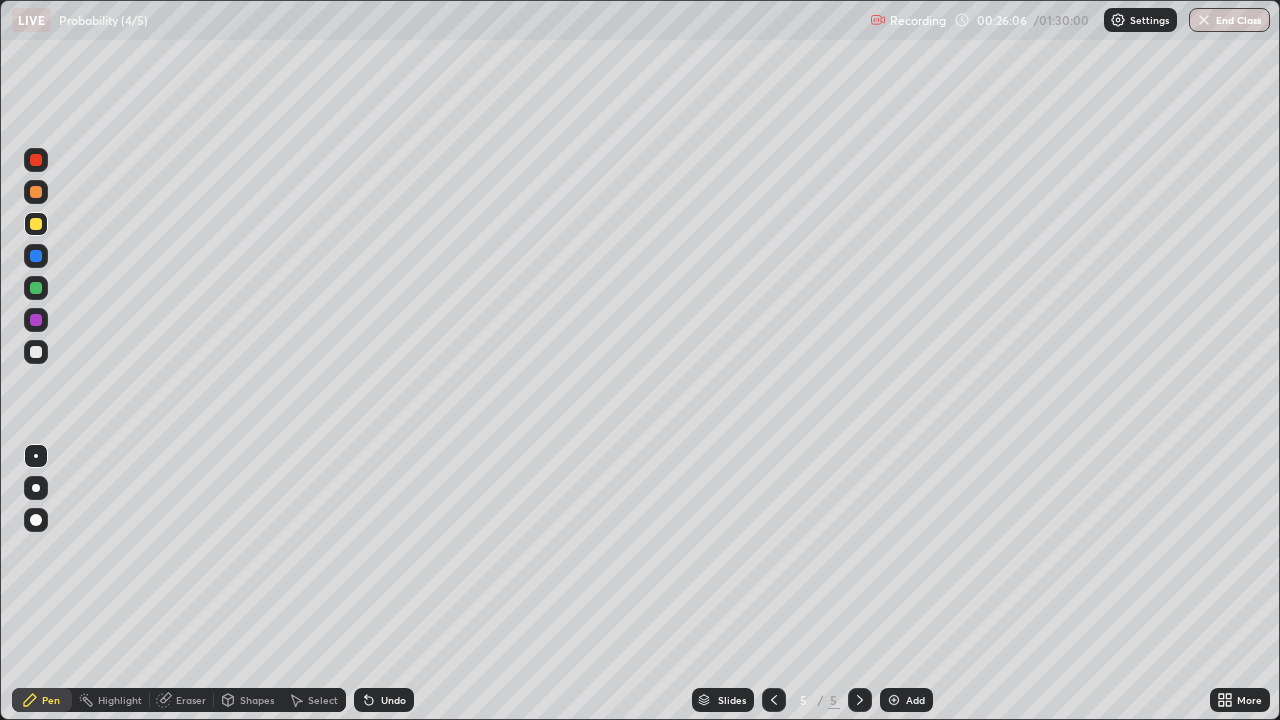 click 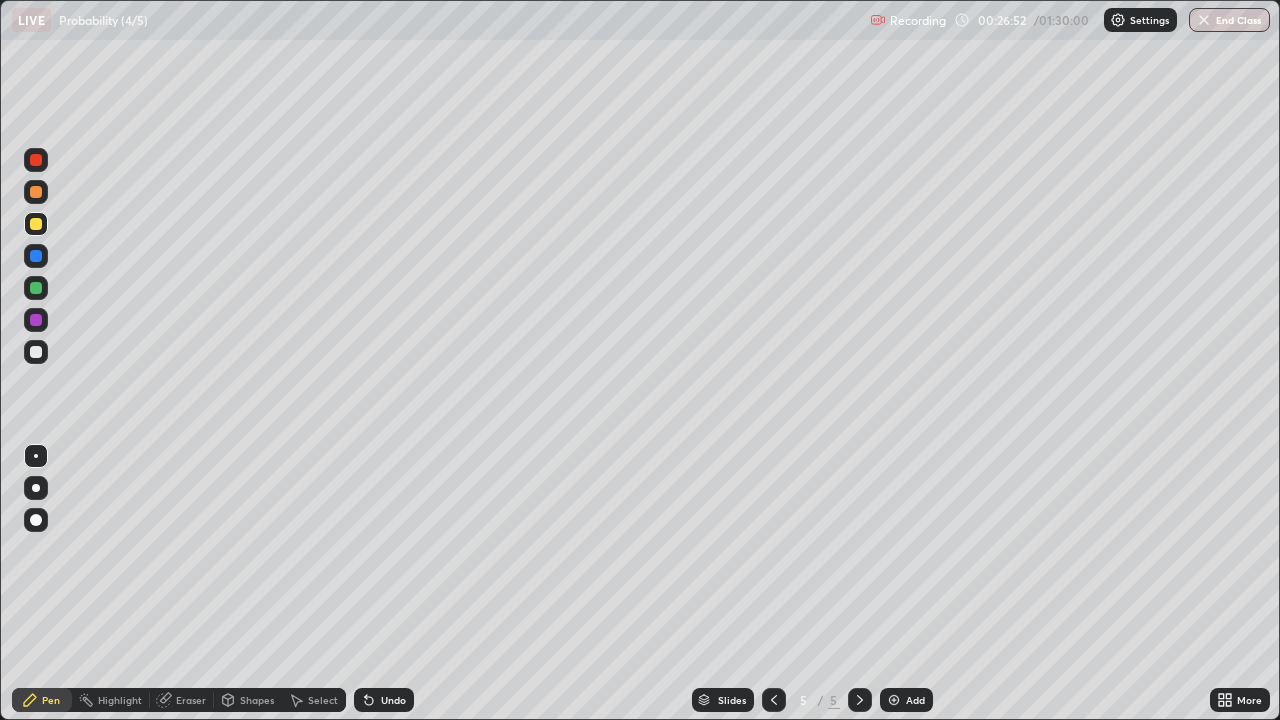 click on "Undo" at bounding box center (384, 700) 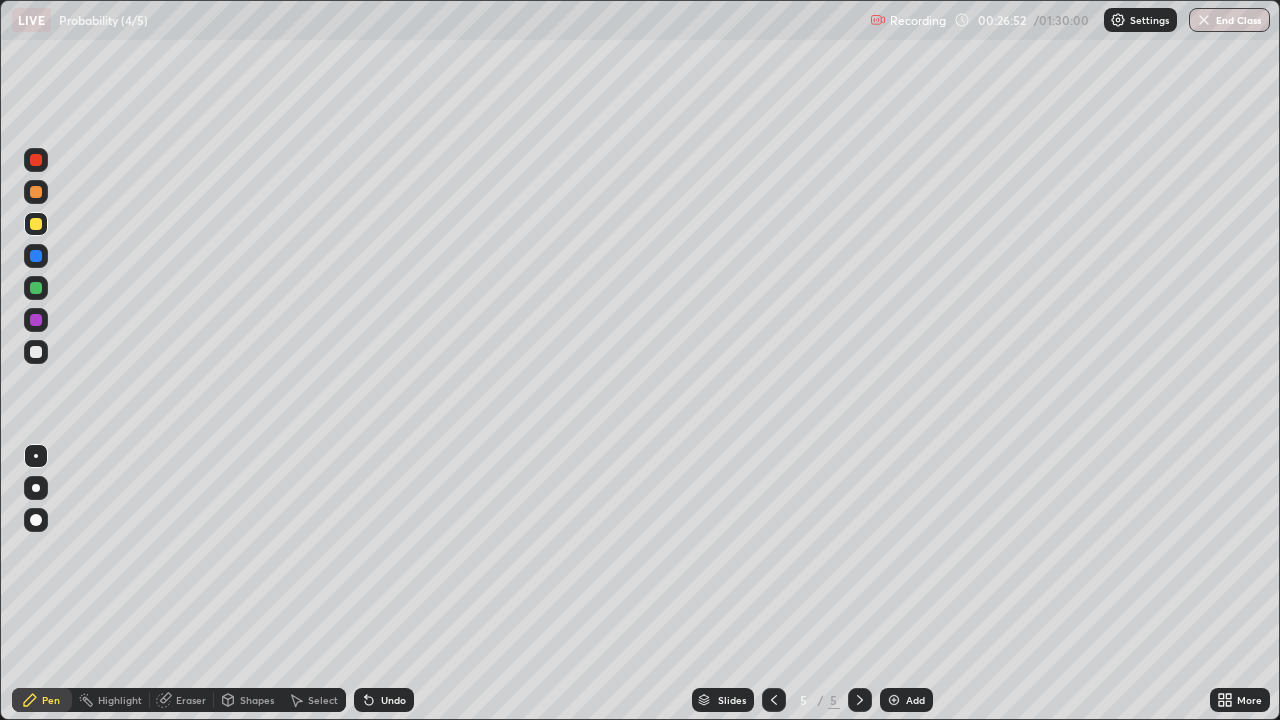 click on "Undo" at bounding box center [384, 700] 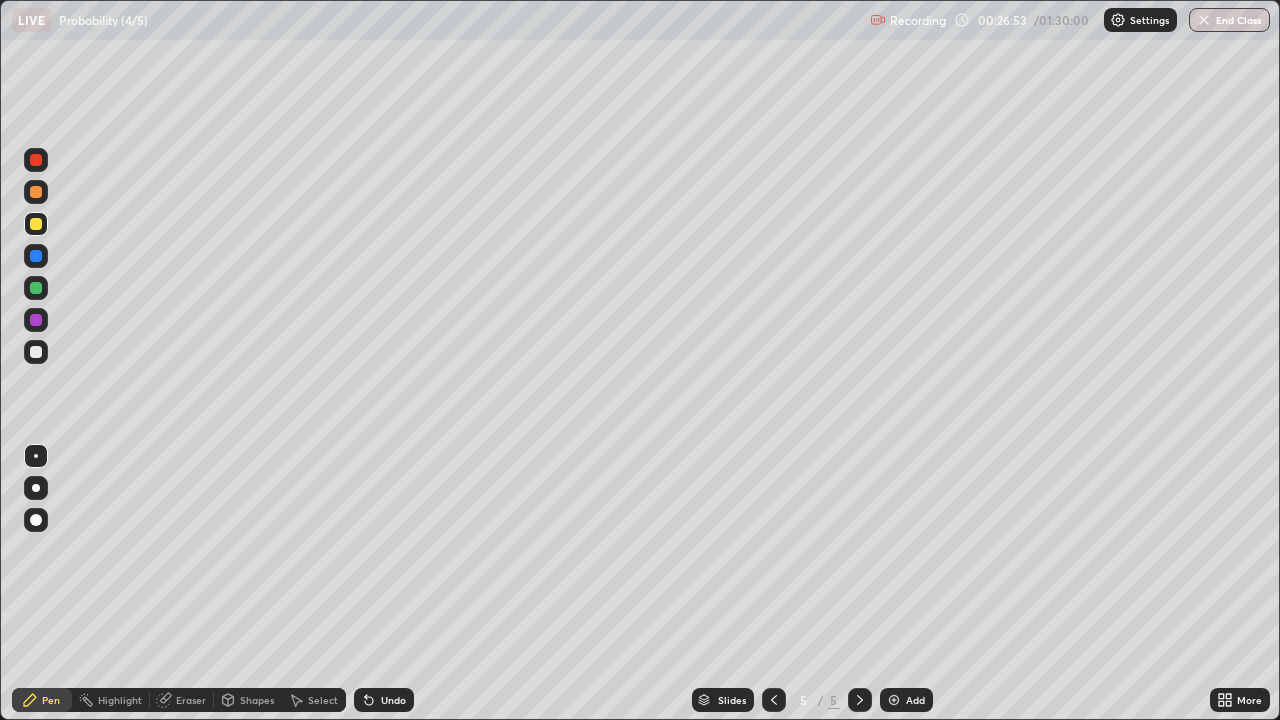 click on "Undo" at bounding box center [384, 700] 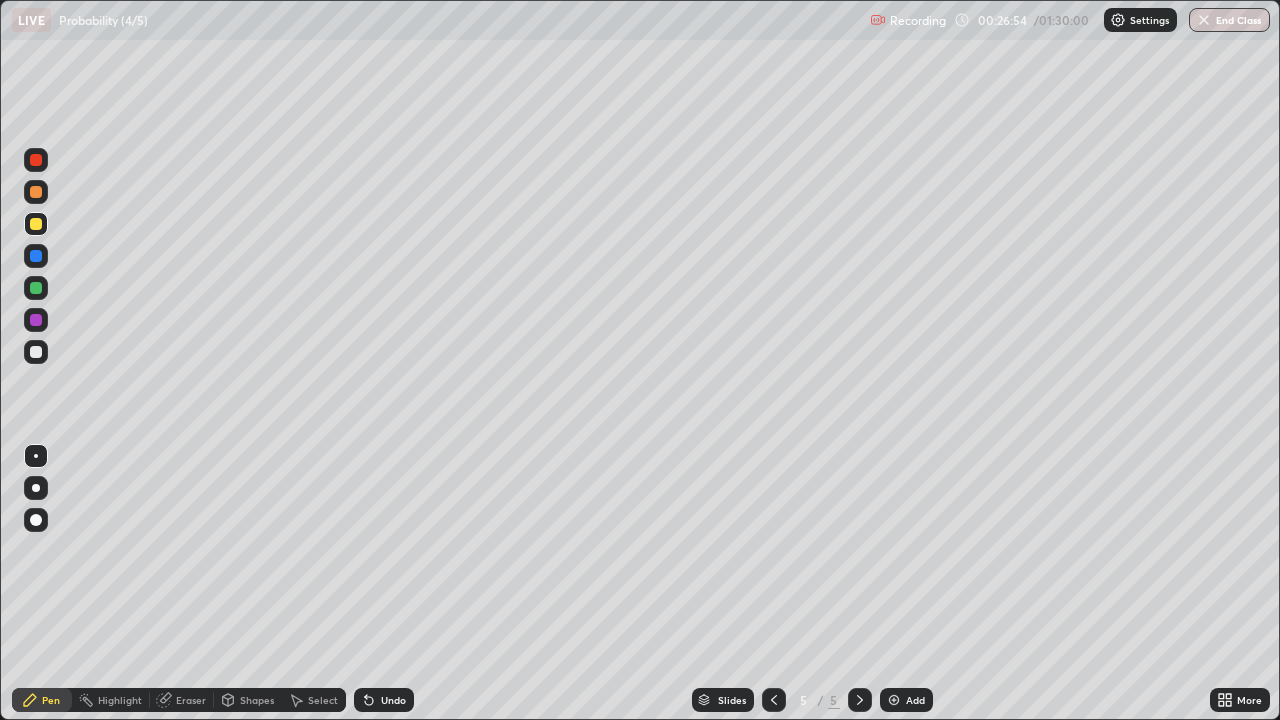 click 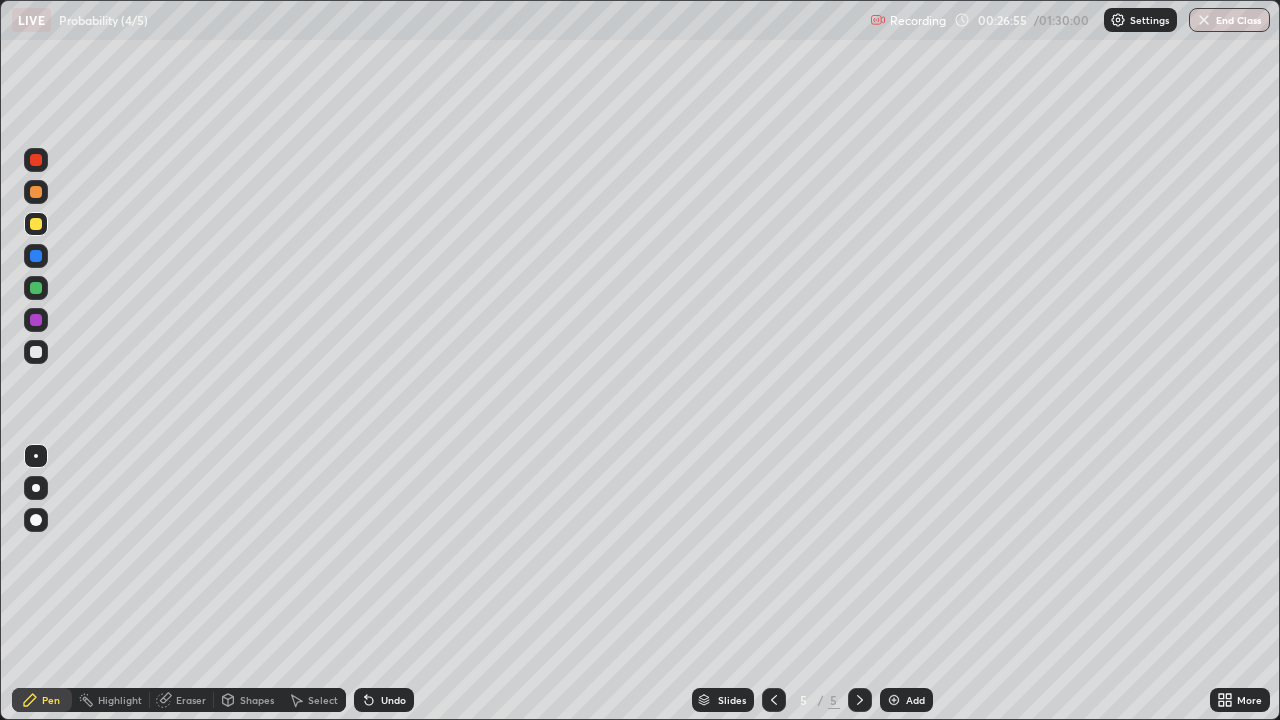 click 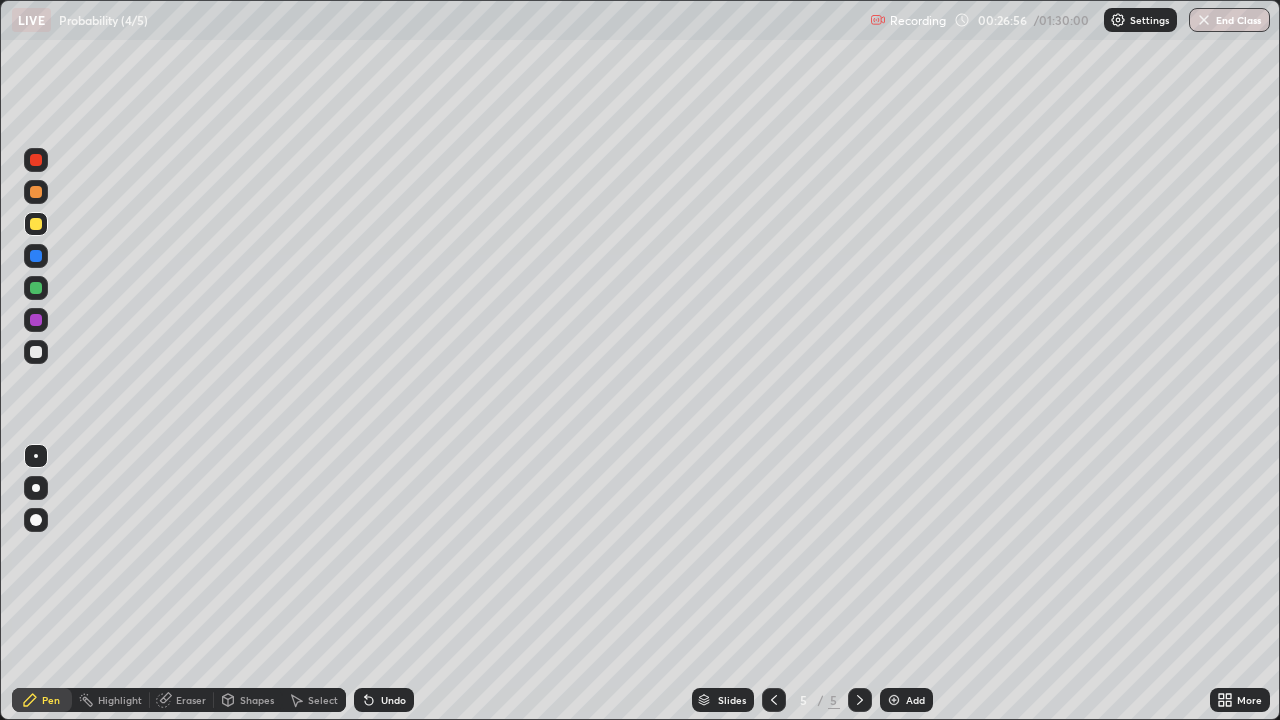 click on "Undo" at bounding box center [384, 700] 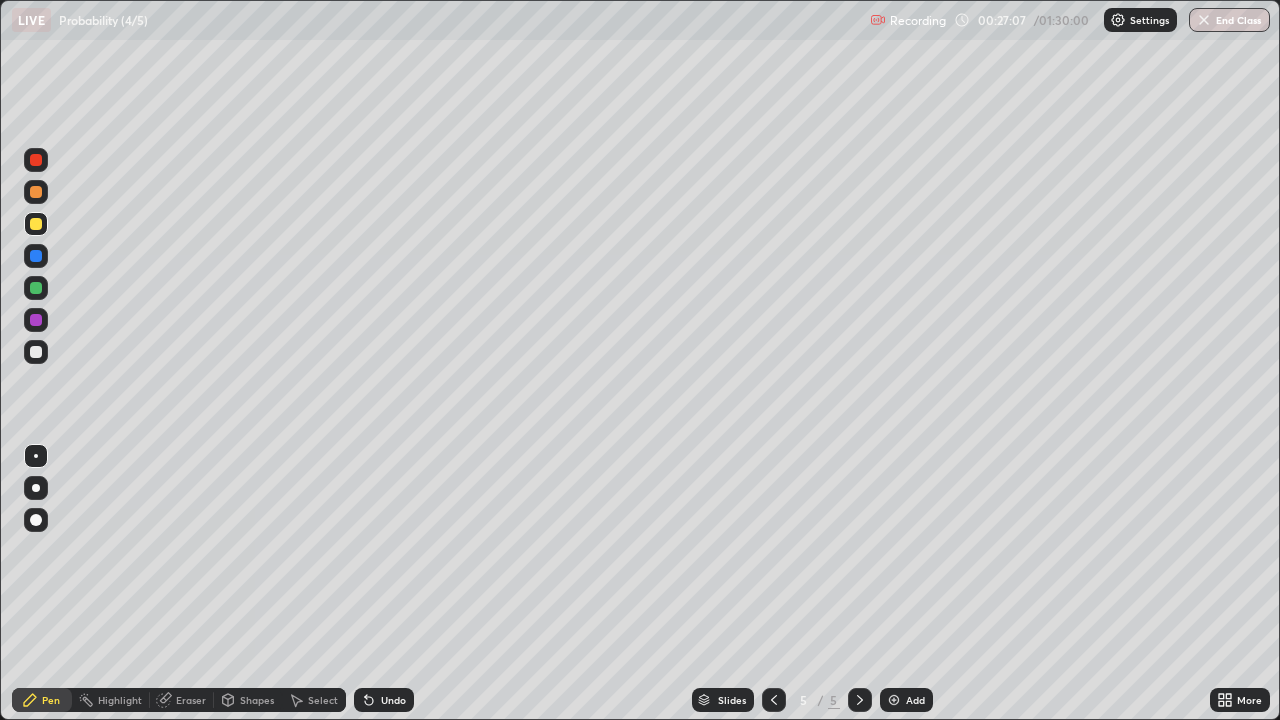 click on "Undo" at bounding box center [393, 700] 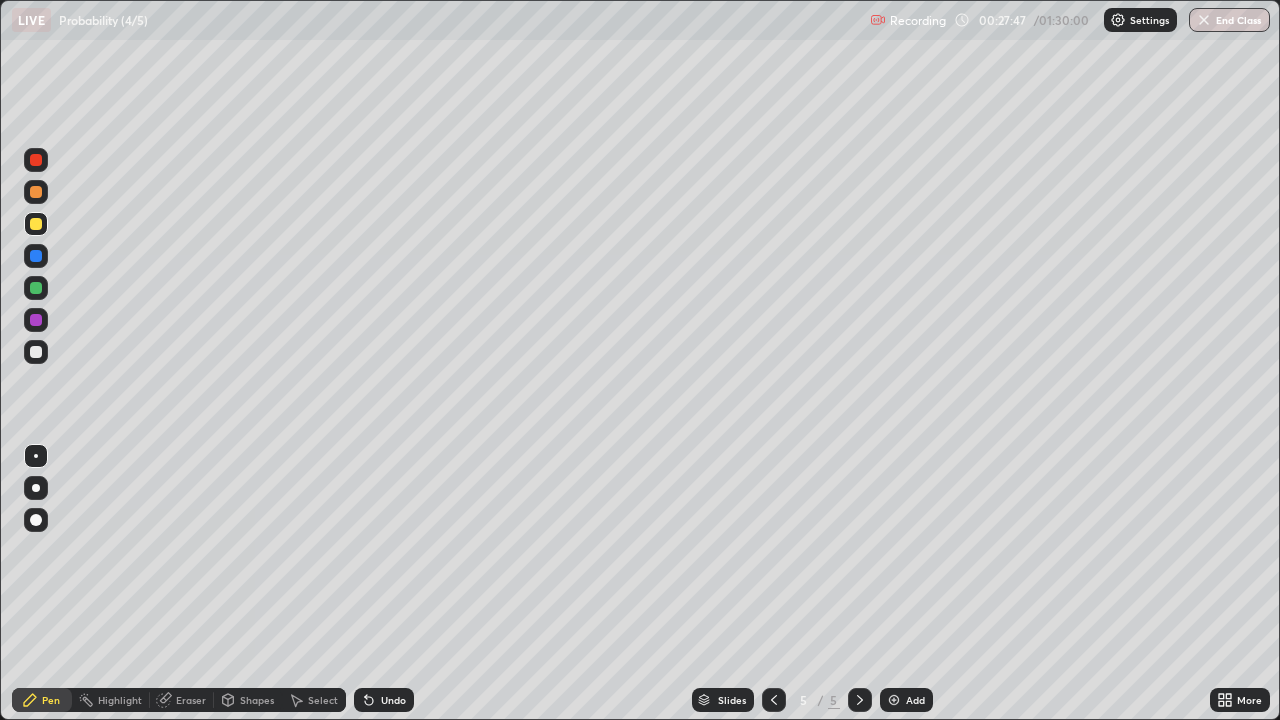 click on "Eraser" at bounding box center [191, 700] 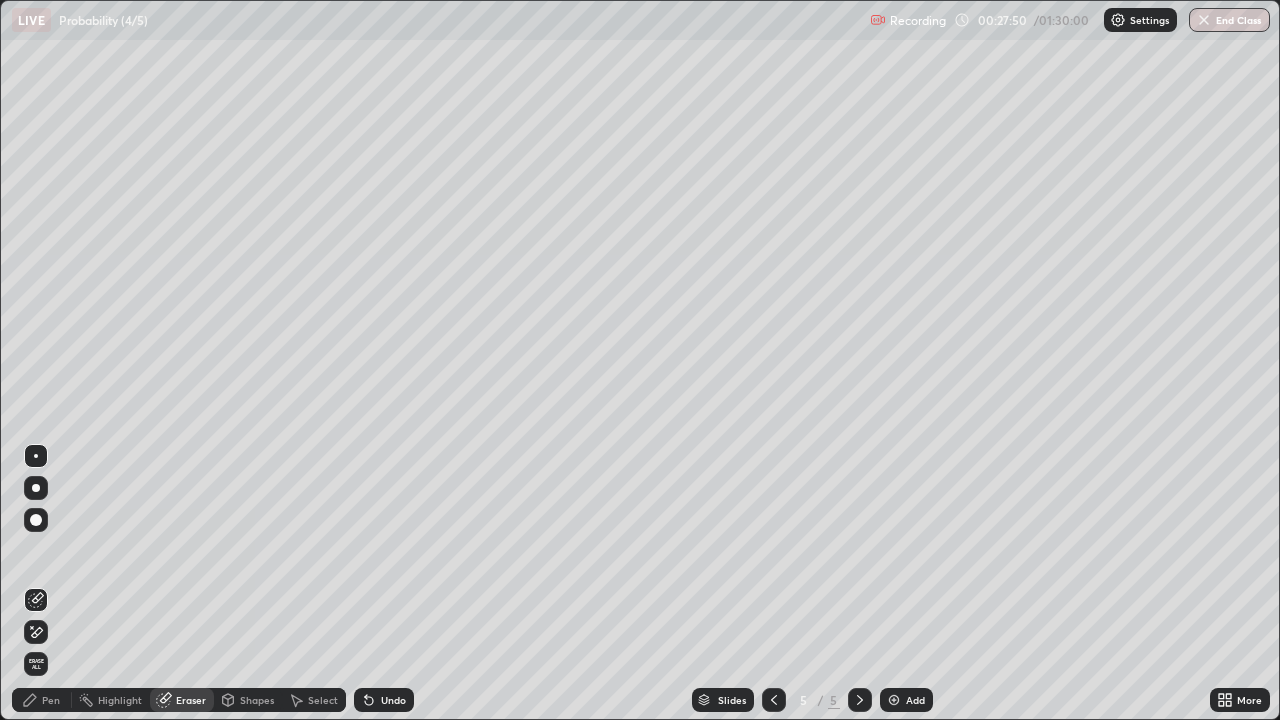click on "Pen" at bounding box center [42, 700] 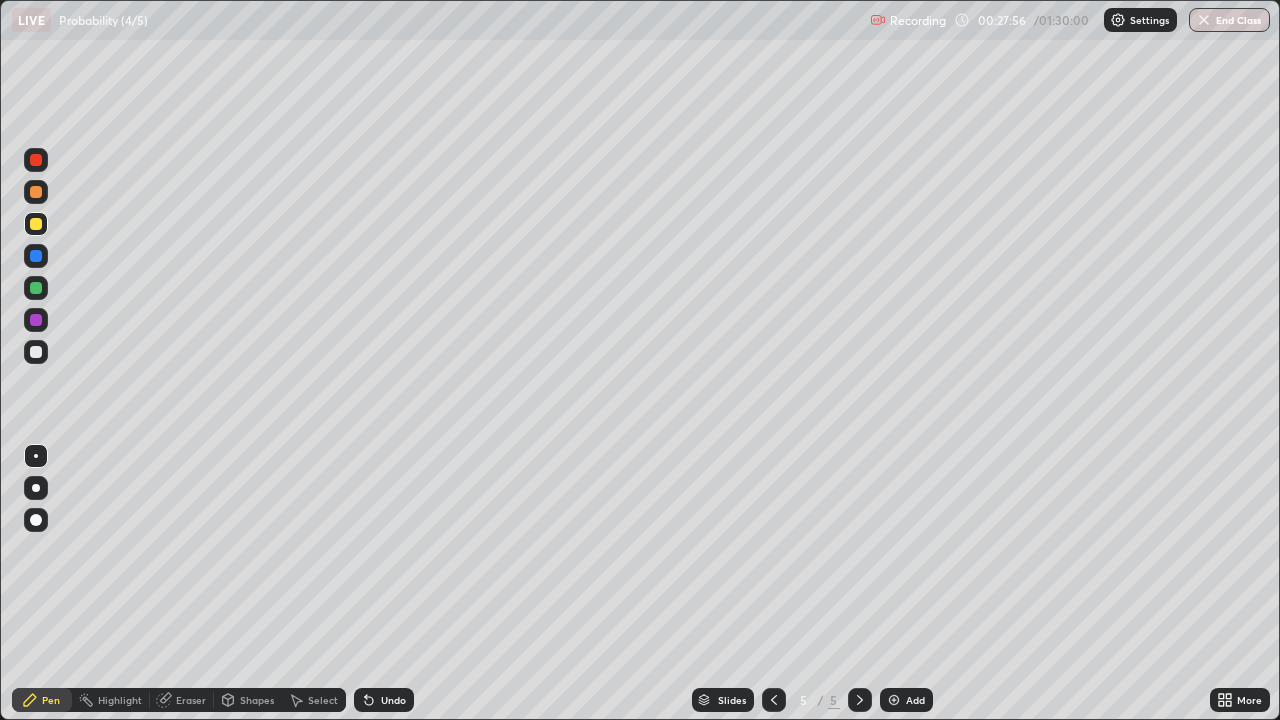 click on "Eraser" at bounding box center [191, 700] 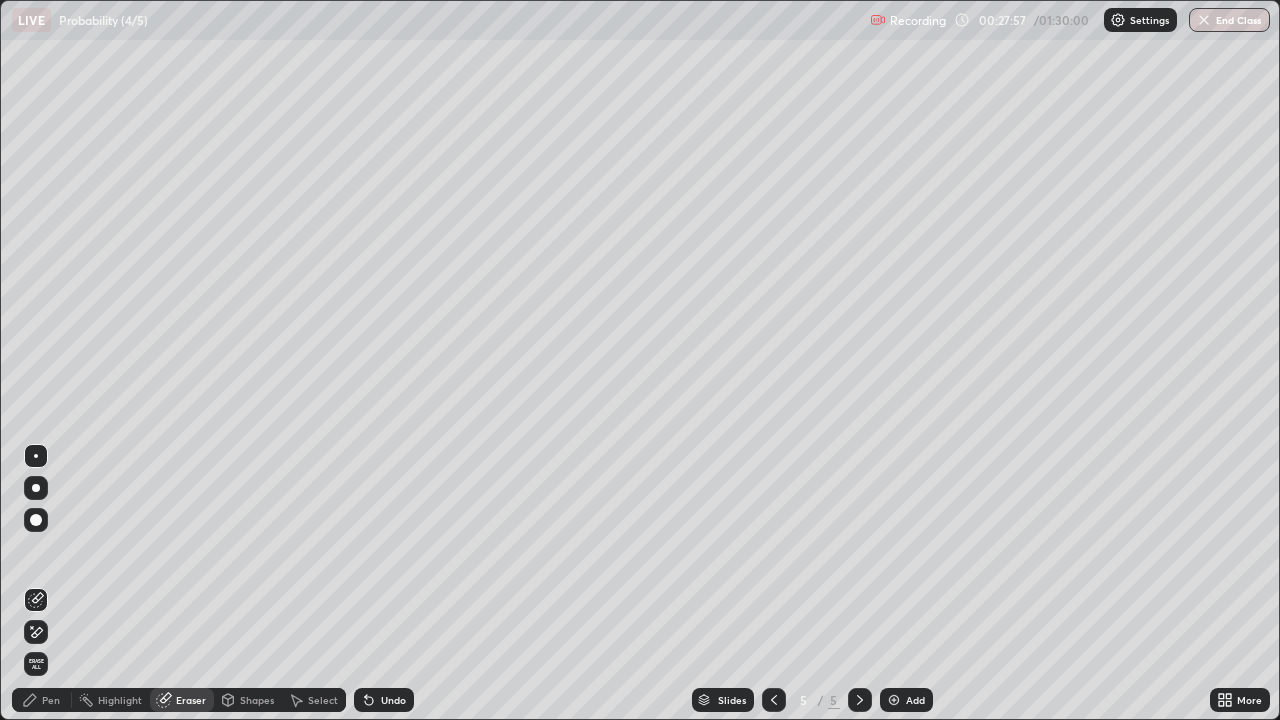 click at bounding box center [36, 520] 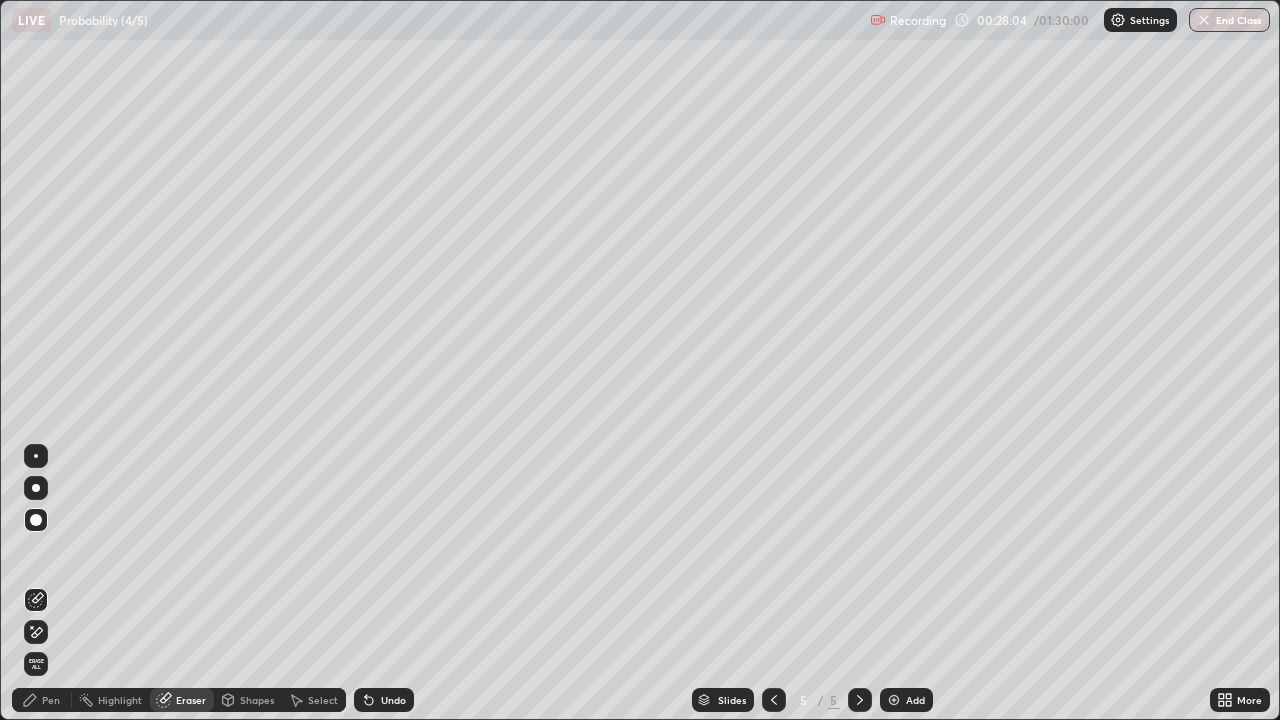 click on "Pen" at bounding box center [51, 700] 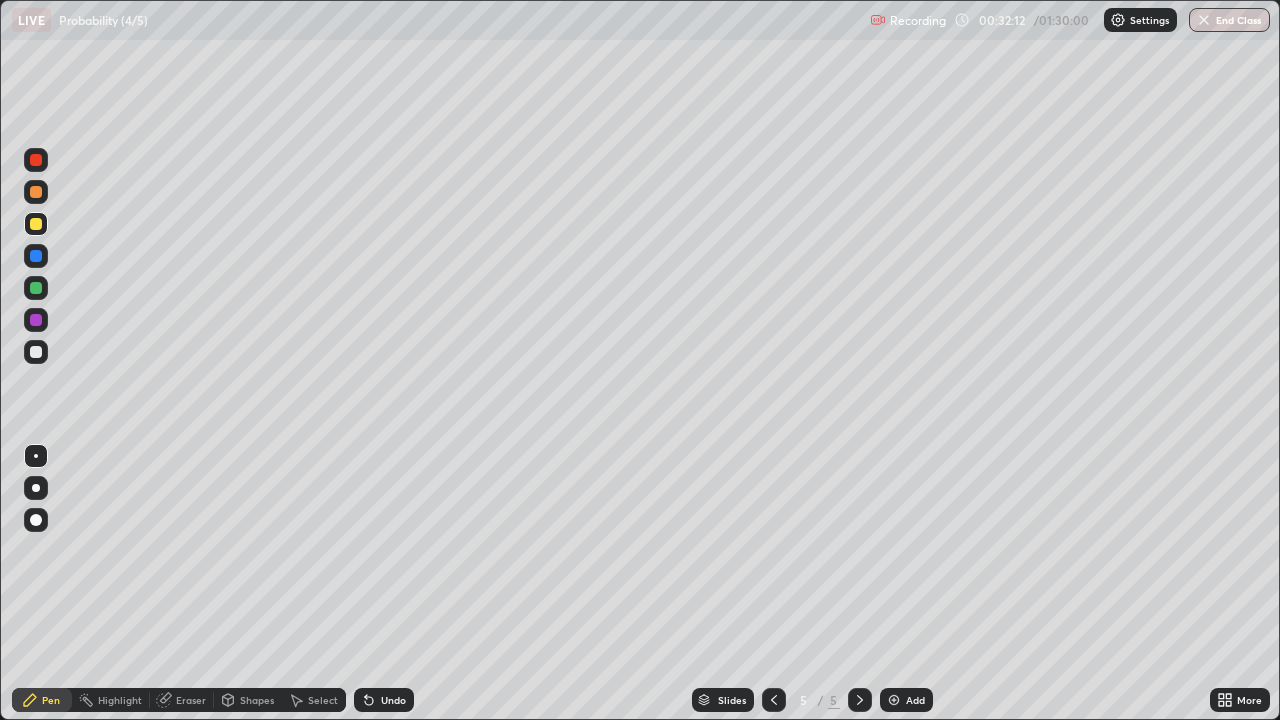 click on "Add" at bounding box center (906, 700) 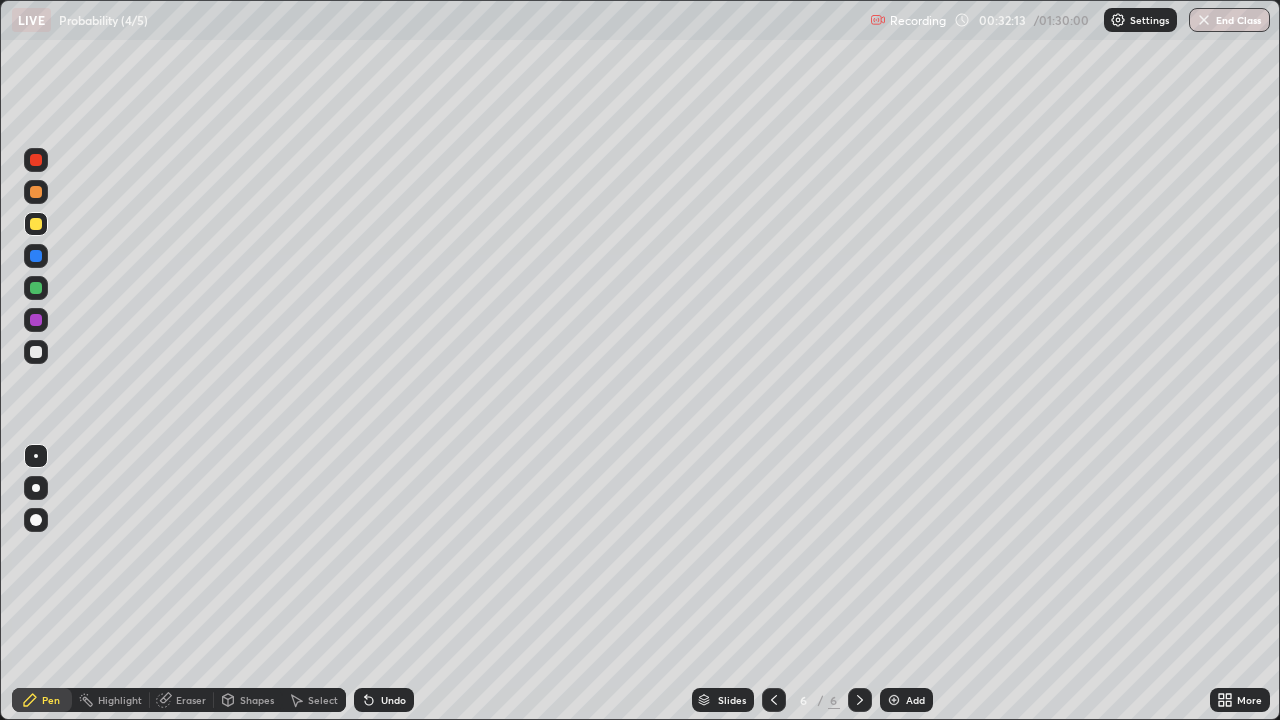 click at bounding box center [36, 160] 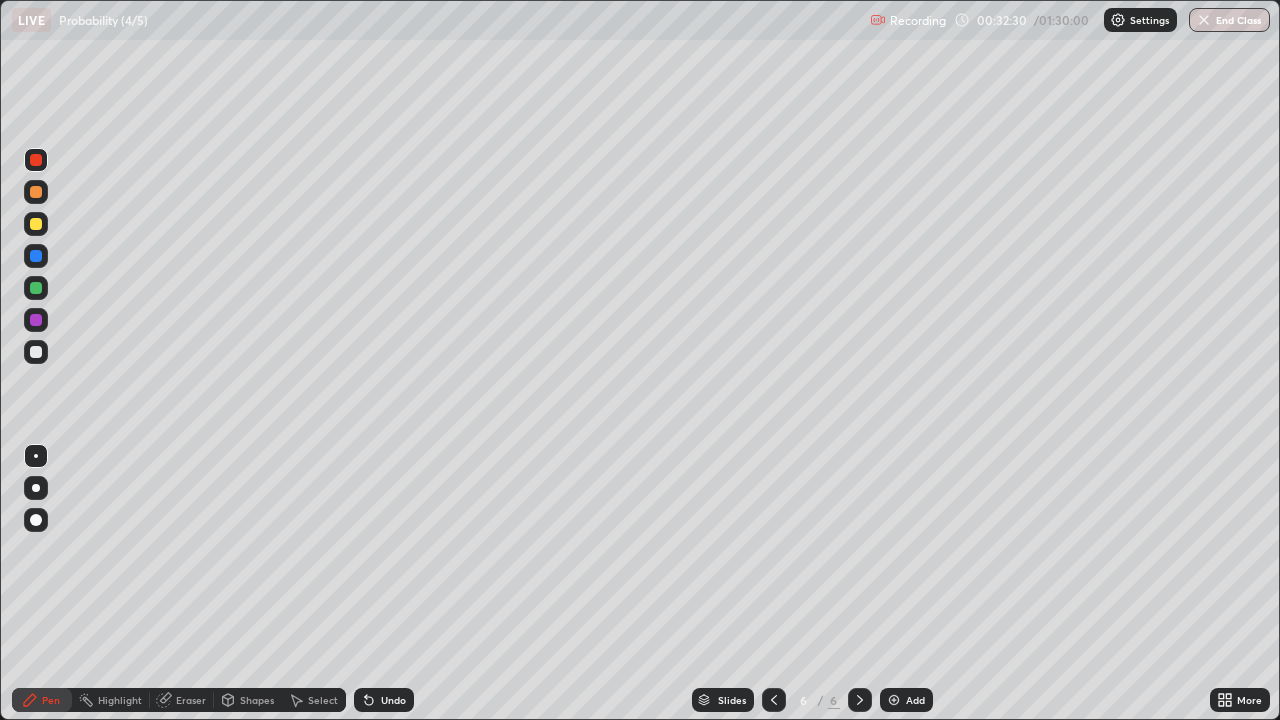click at bounding box center (36, 352) 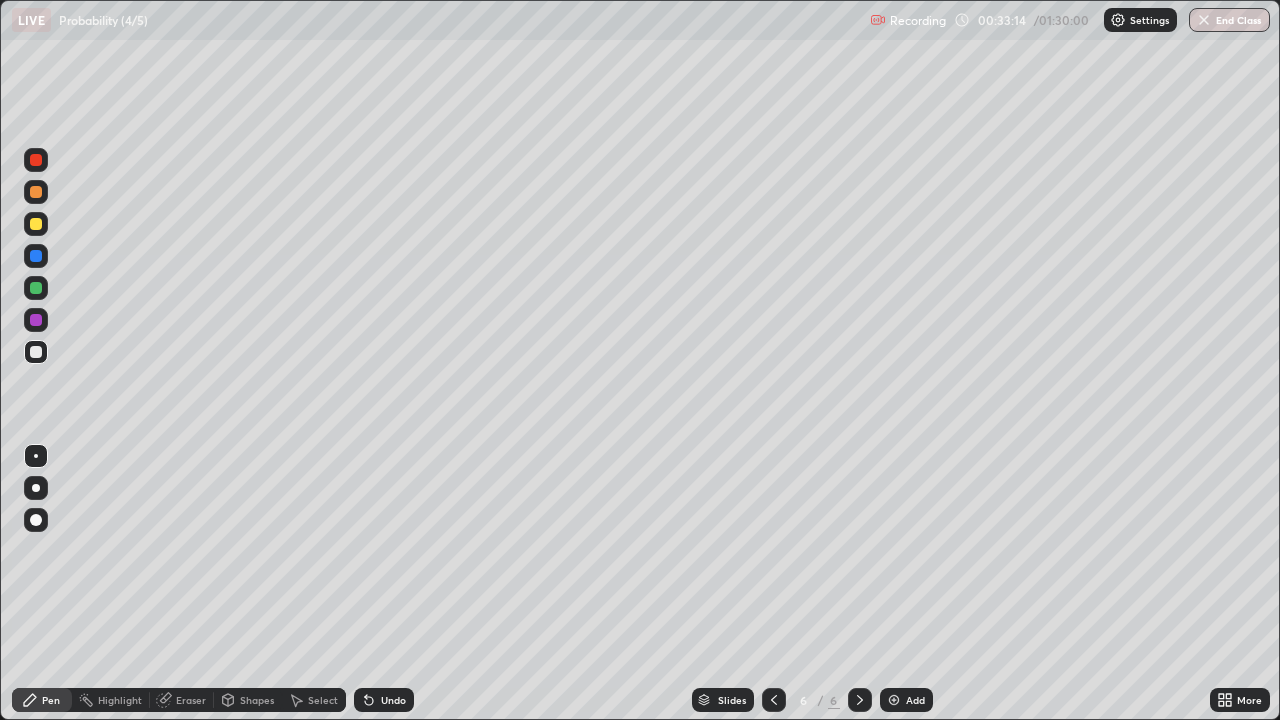 click on "Setting up your live class" at bounding box center (640, 360) 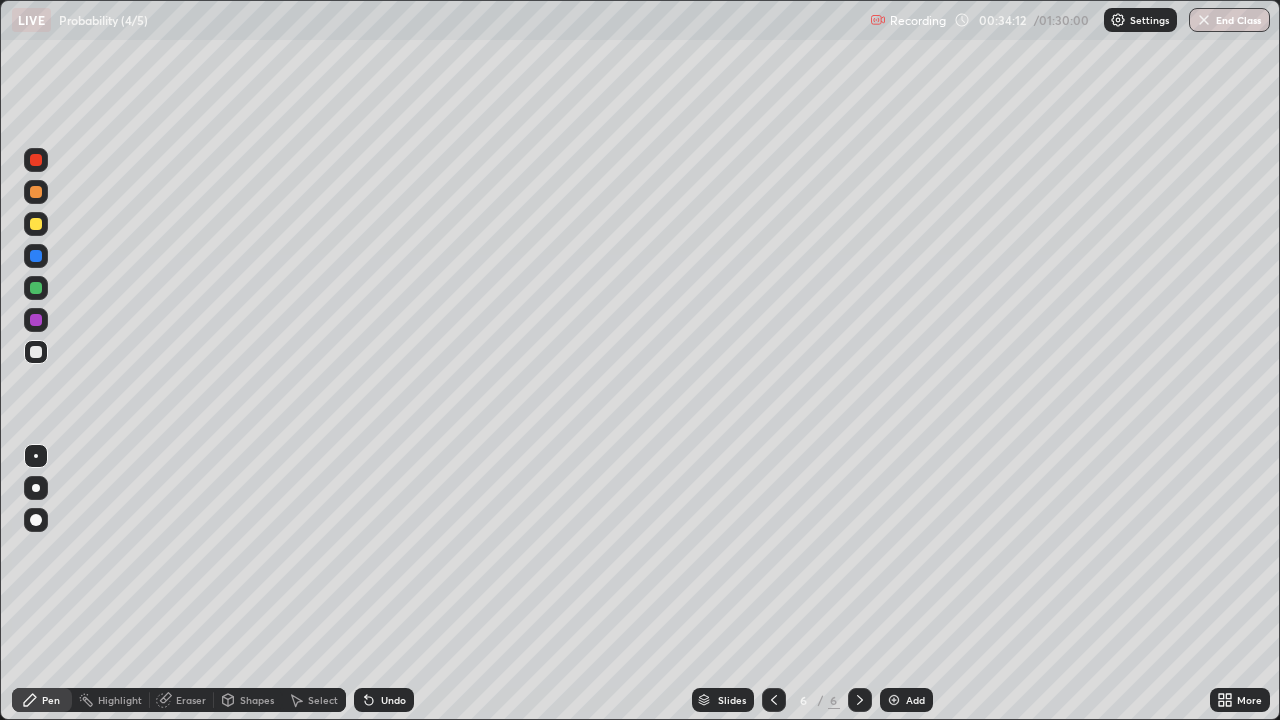 click on "Setting up your live class" at bounding box center (640, 360) 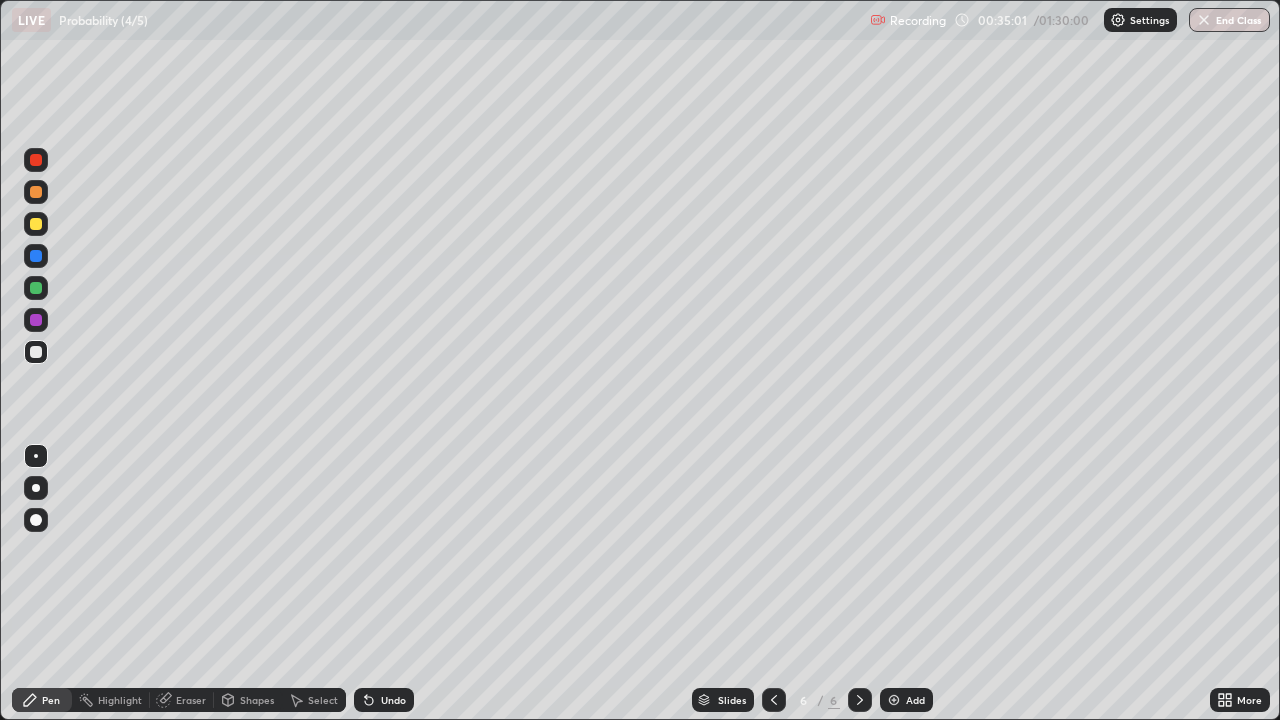 click on "Eraser" at bounding box center (182, 700) 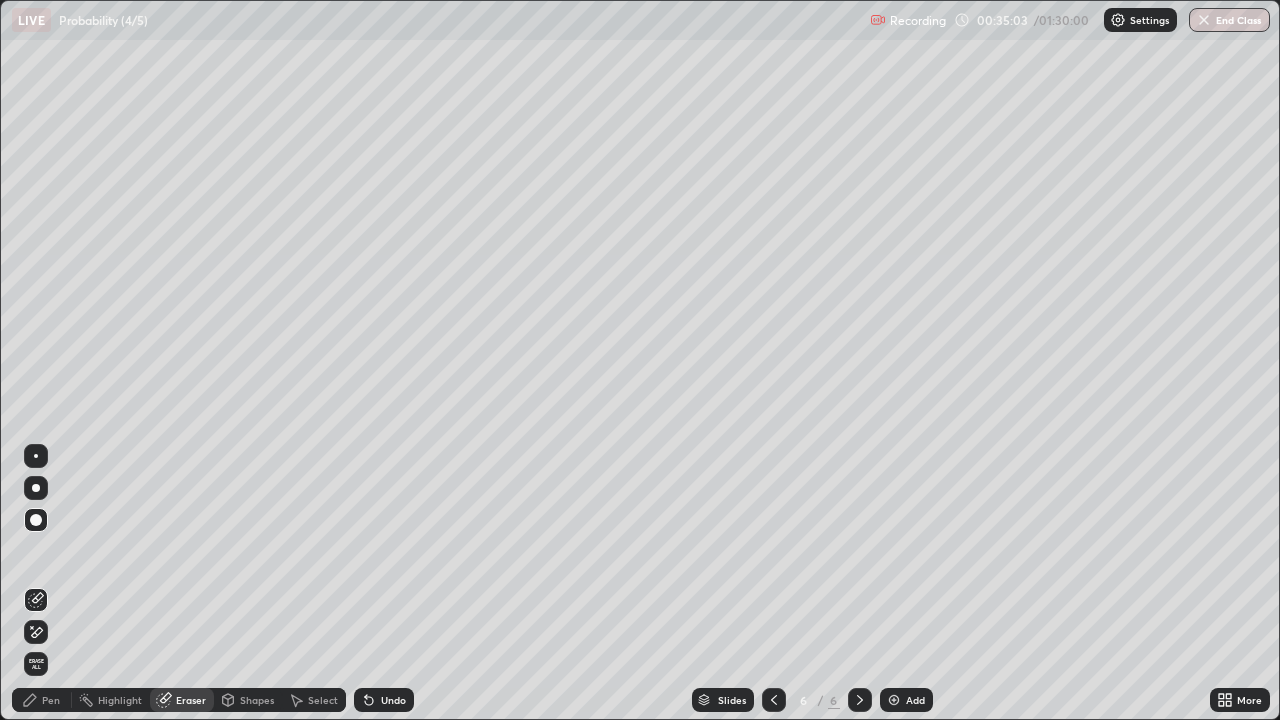 click on "Pen" at bounding box center [51, 700] 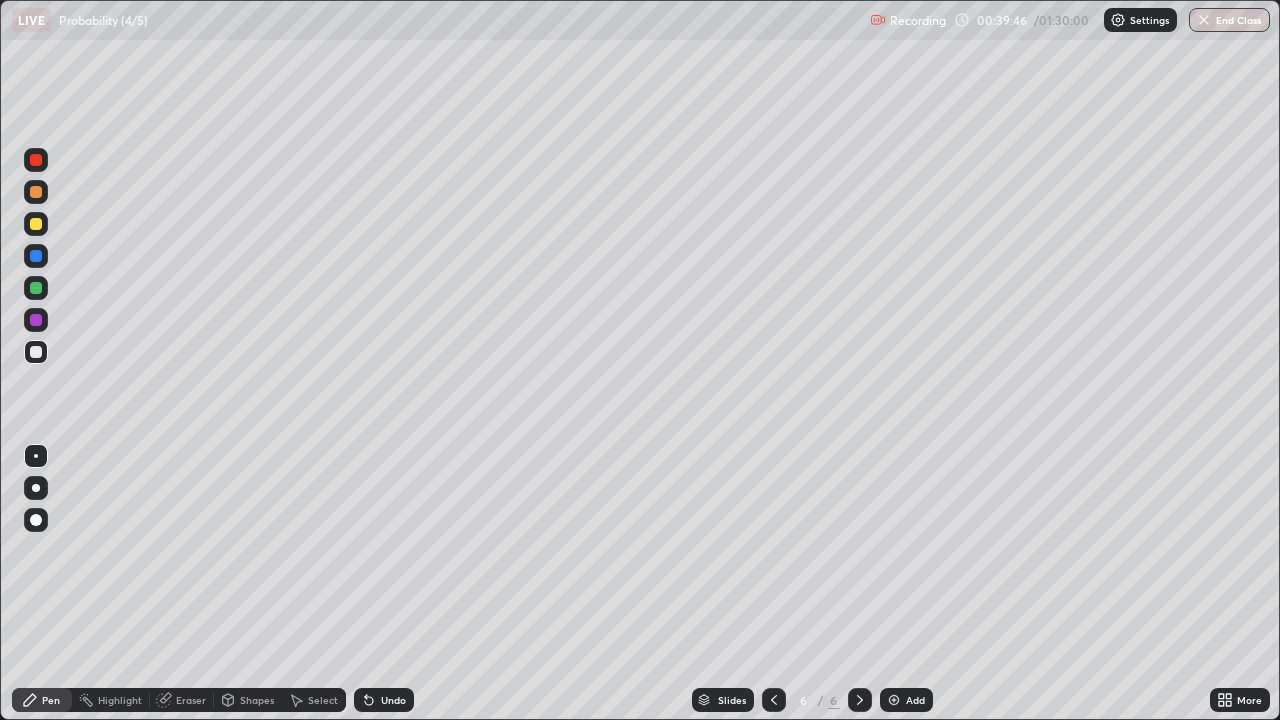 click at bounding box center [36, 320] 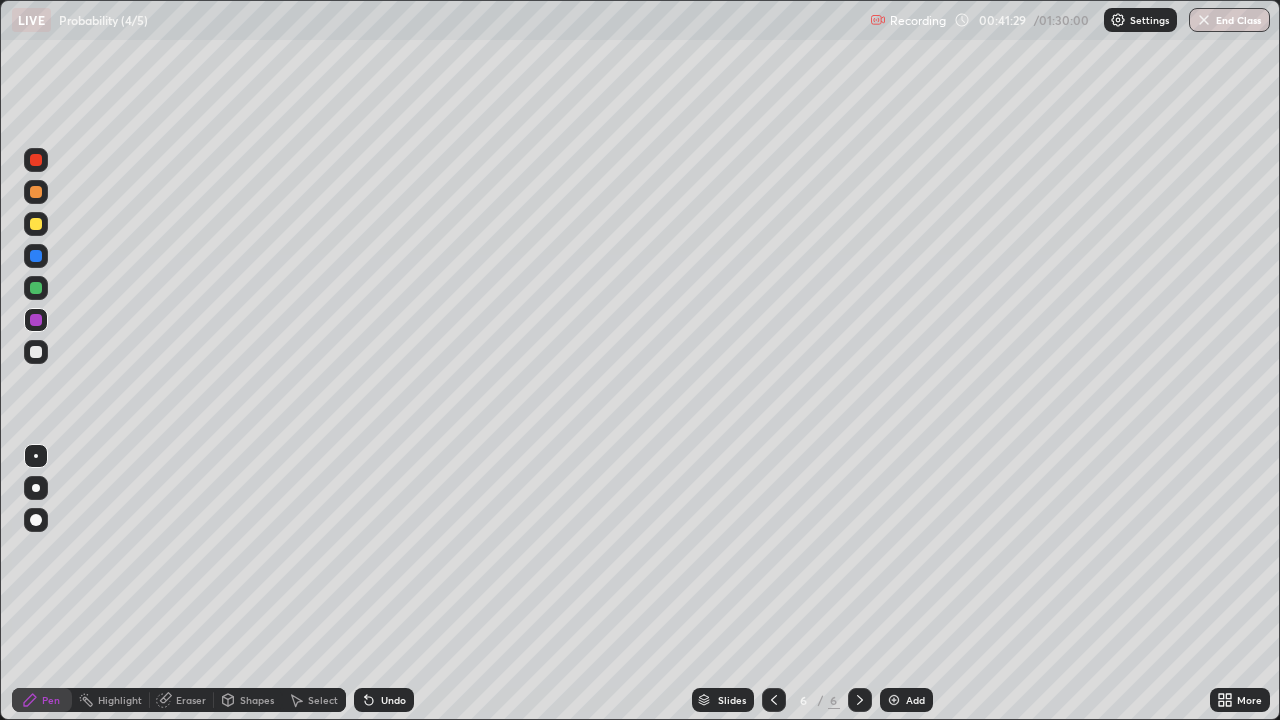 click on "Add" at bounding box center [906, 700] 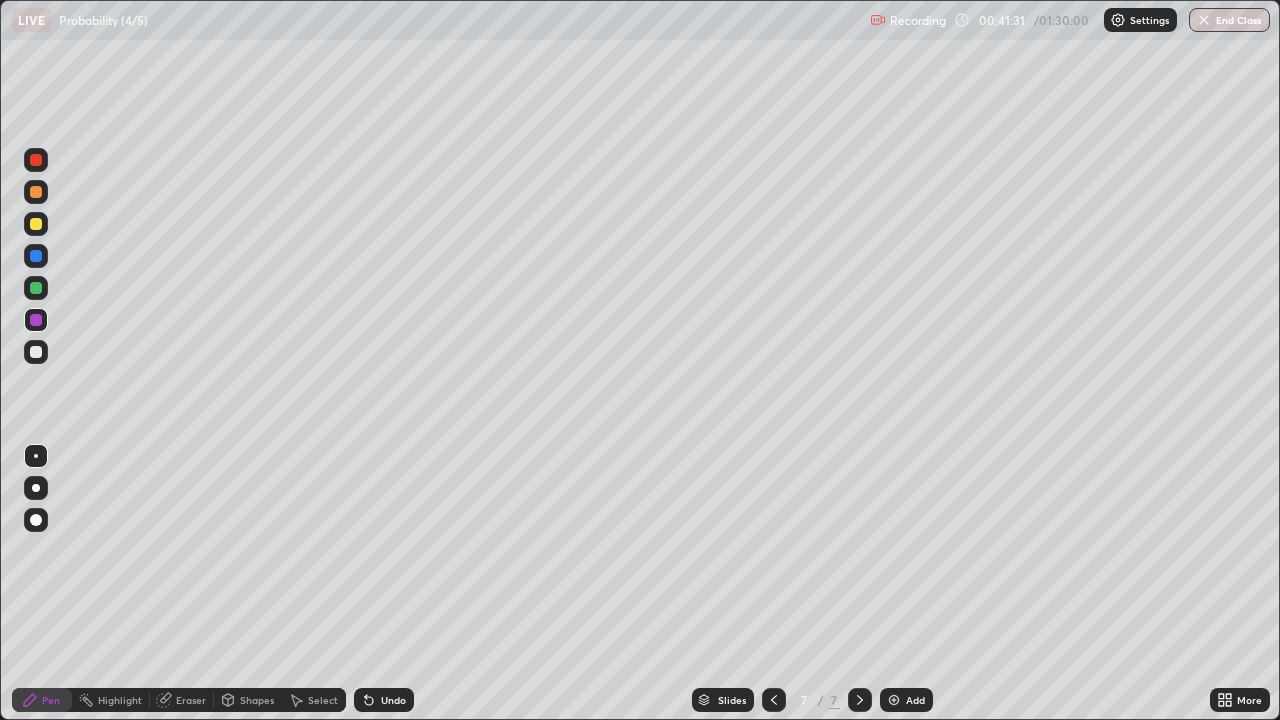 click at bounding box center (36, 224) 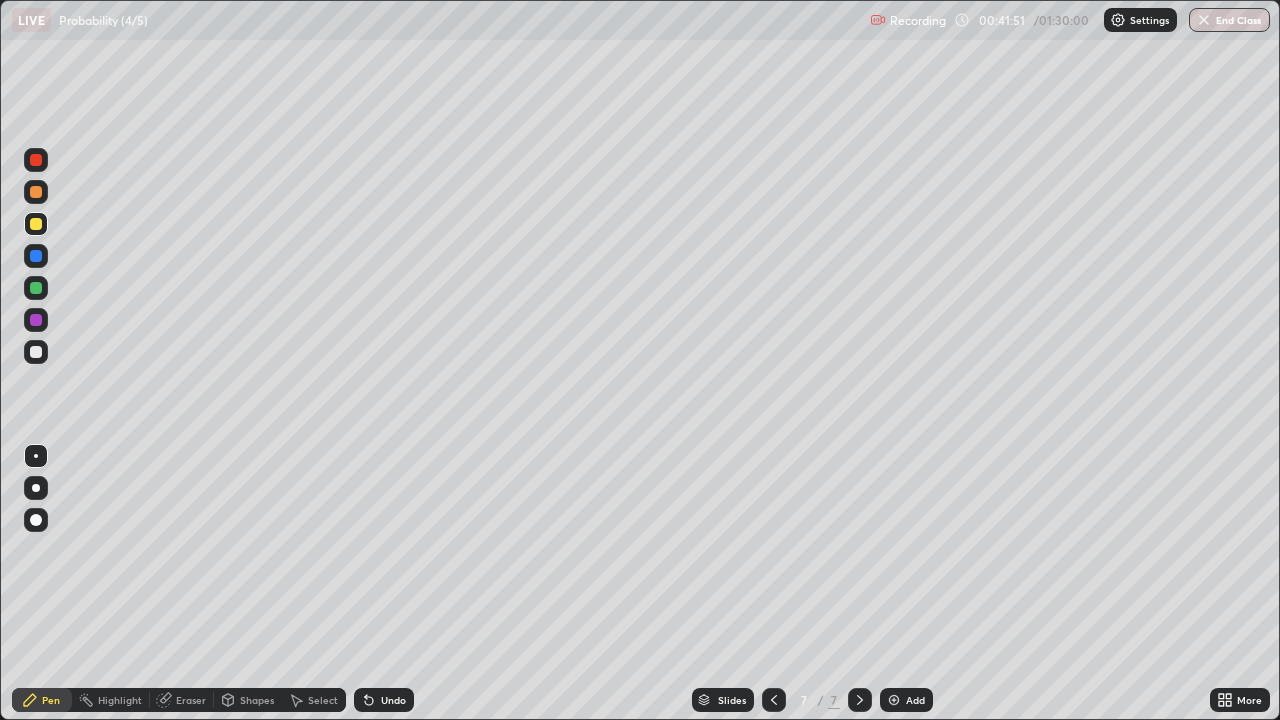 click 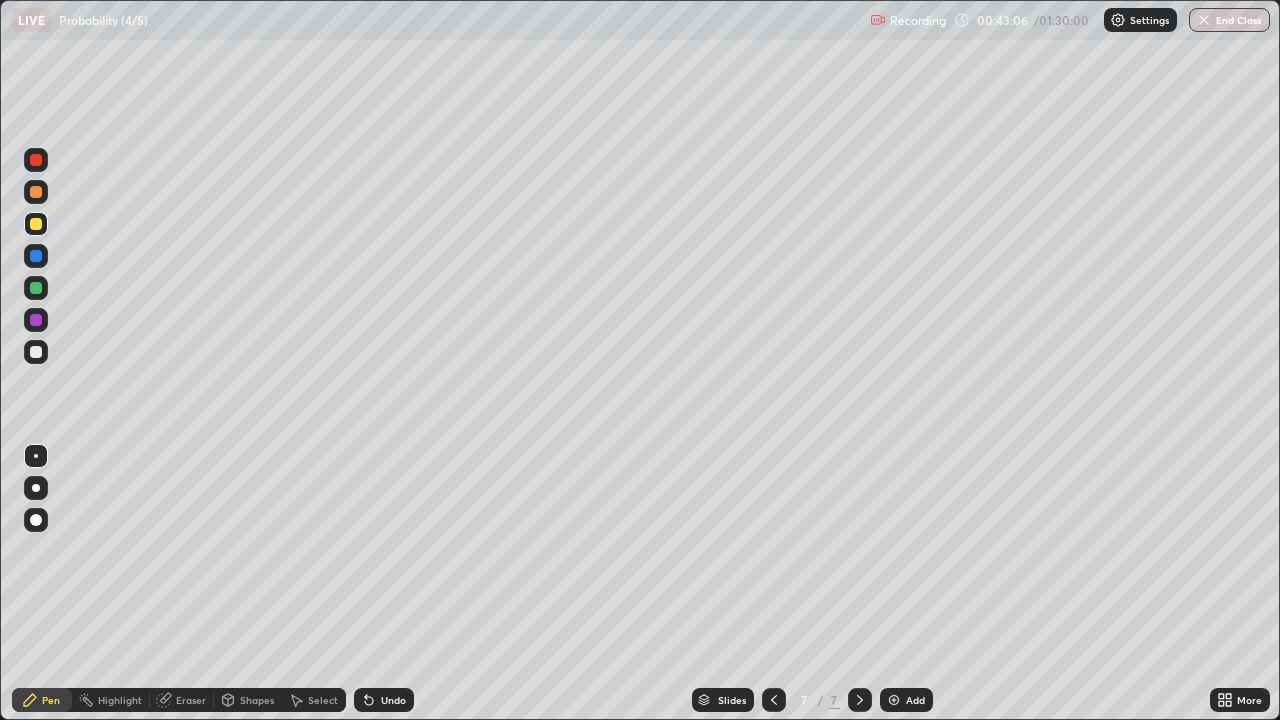 click on "Undo" at bounding box center (393, 700) 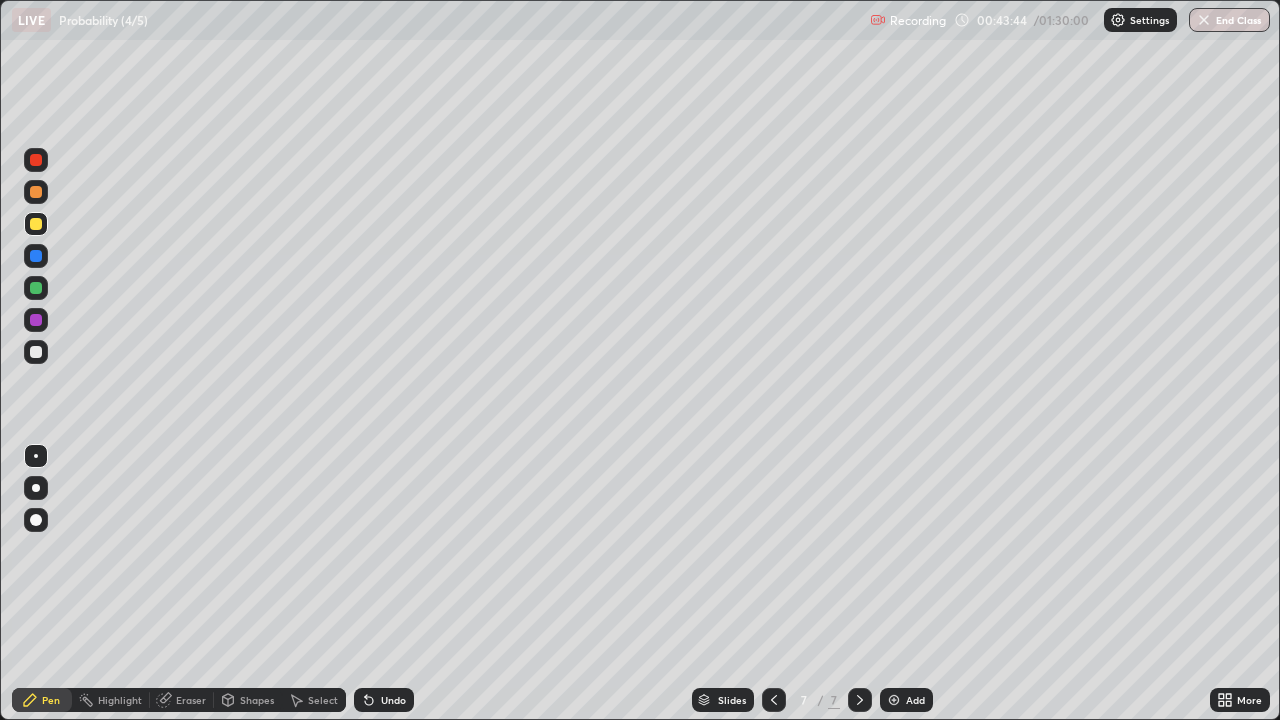 click on "Undo" at bounding box center (393, 700) 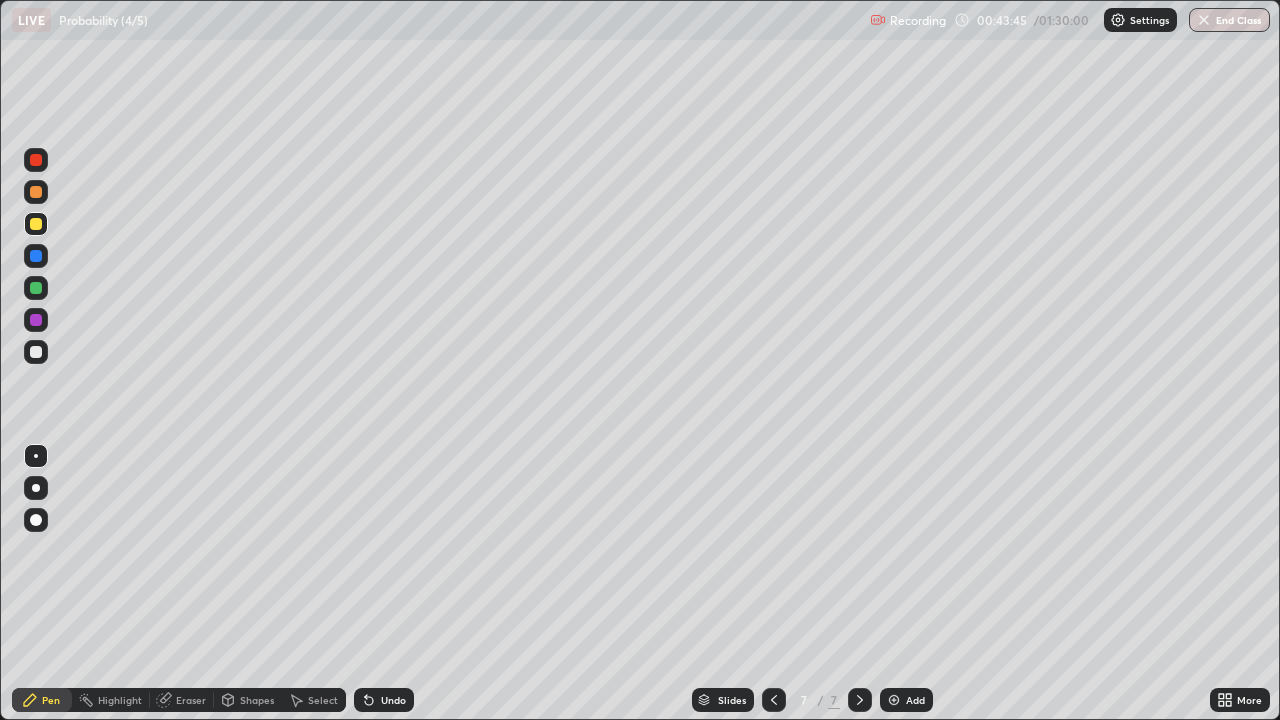 click on "Undo" at bounding box center [393, 700] 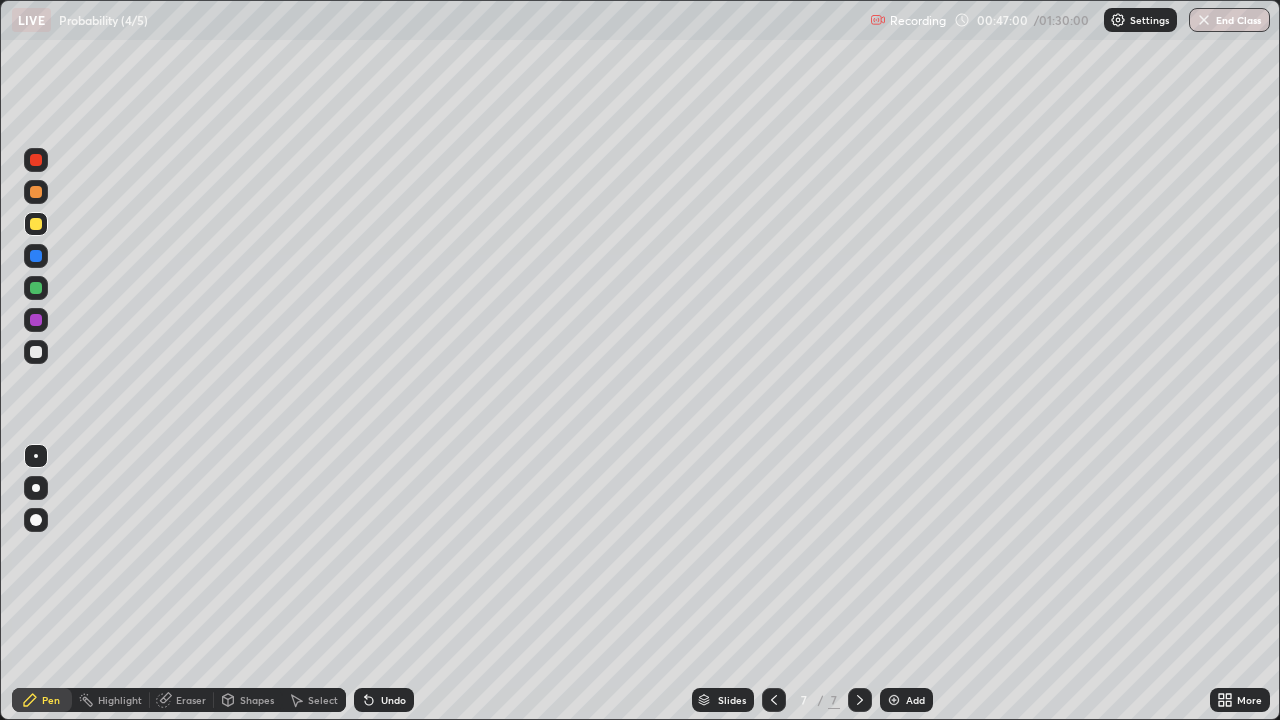 click 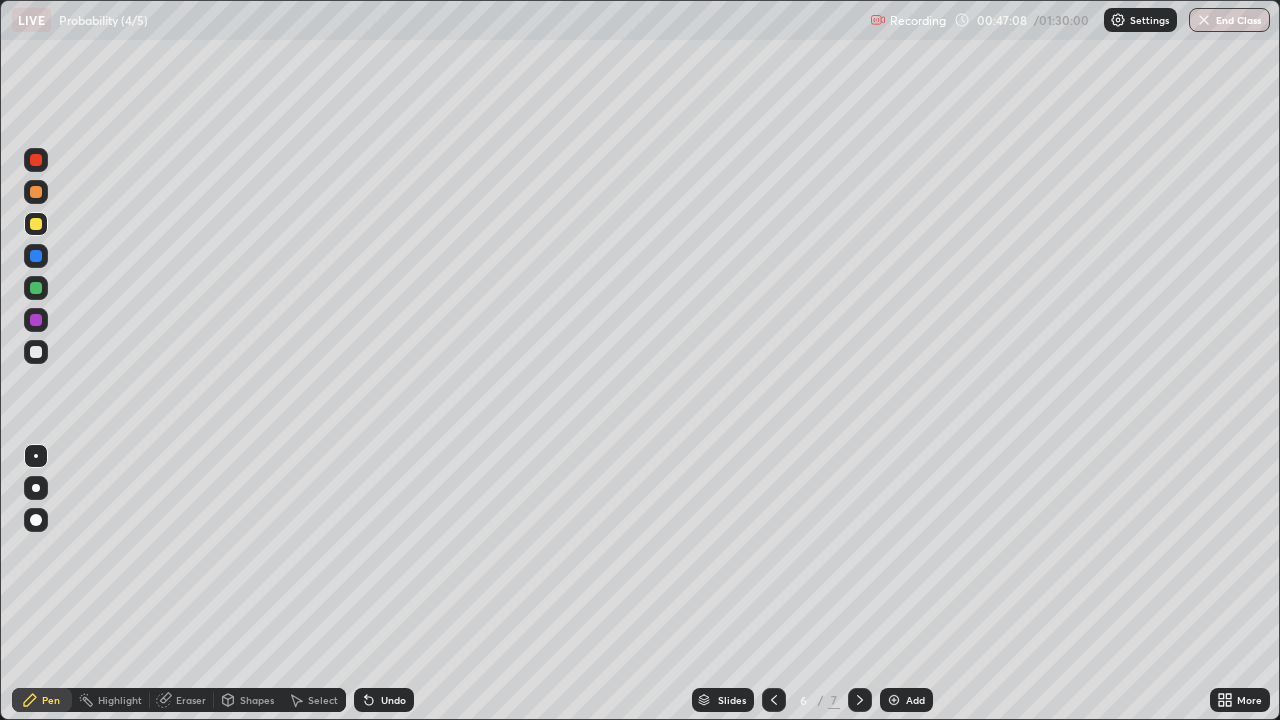 click 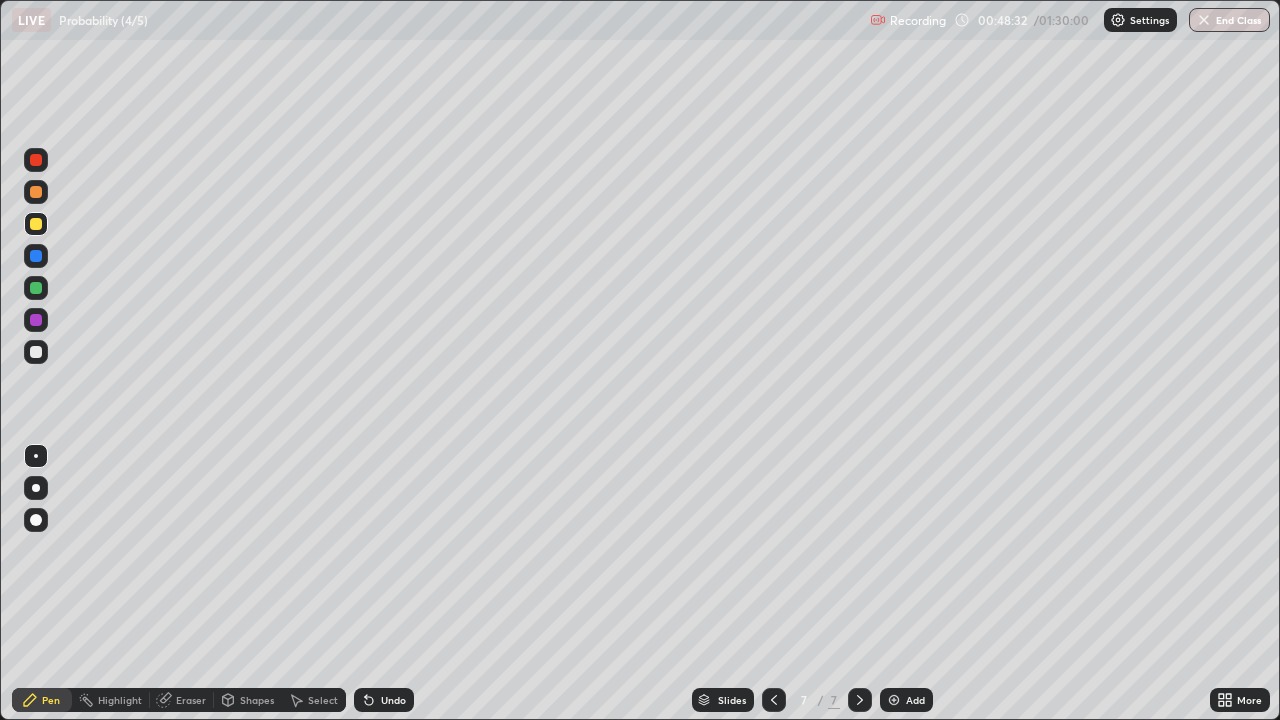 click on "Eraser" at bounding box center [191, 700] 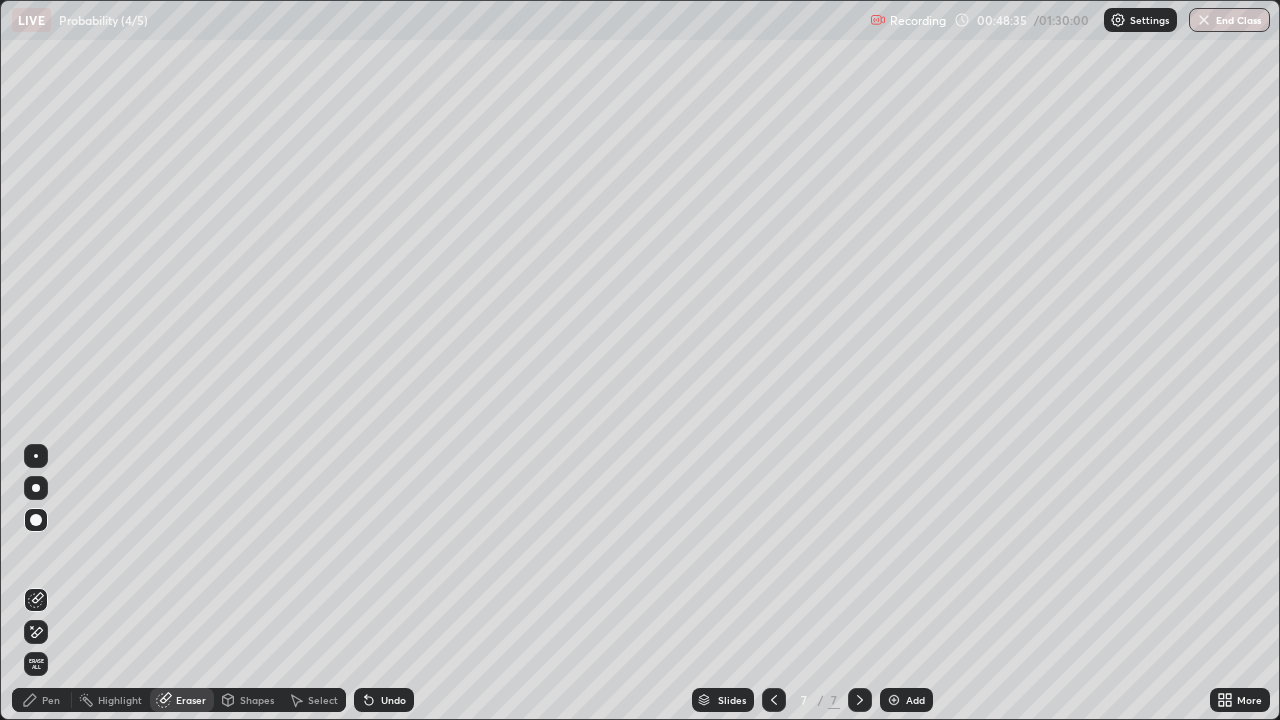 click on "Pen" at bounding box center (51, 700) 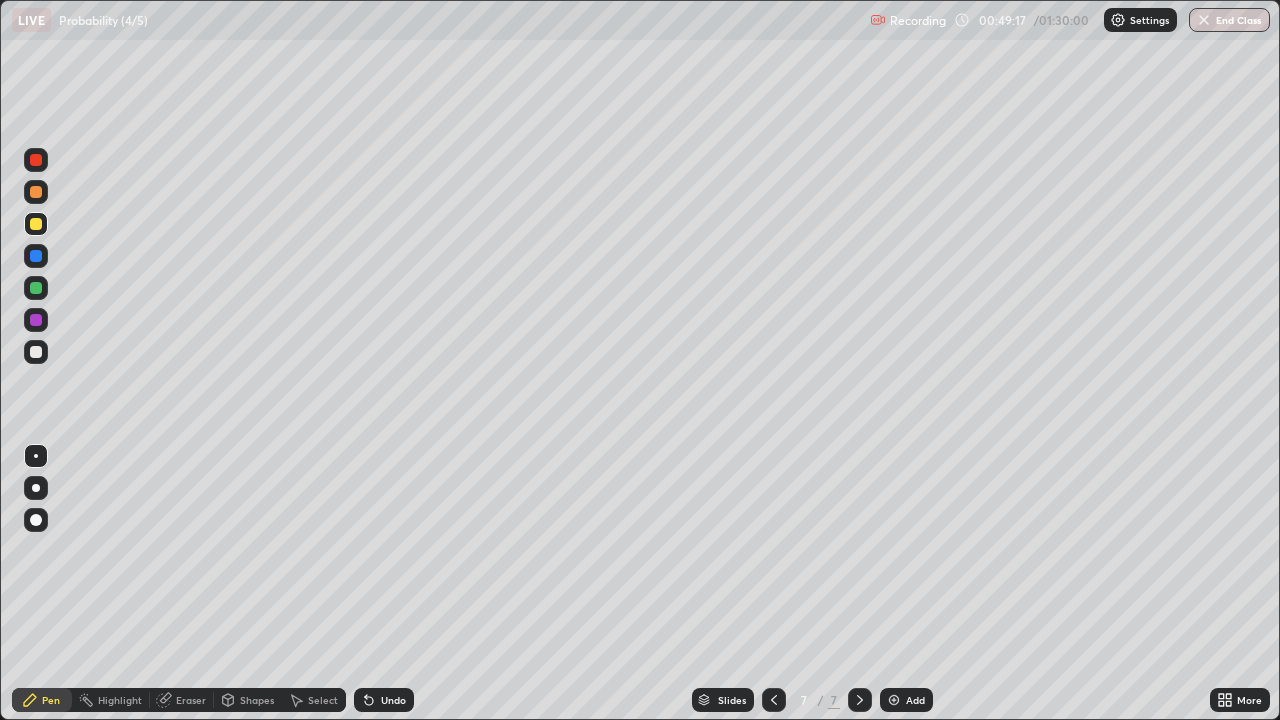click at bounding box center (36, 320) 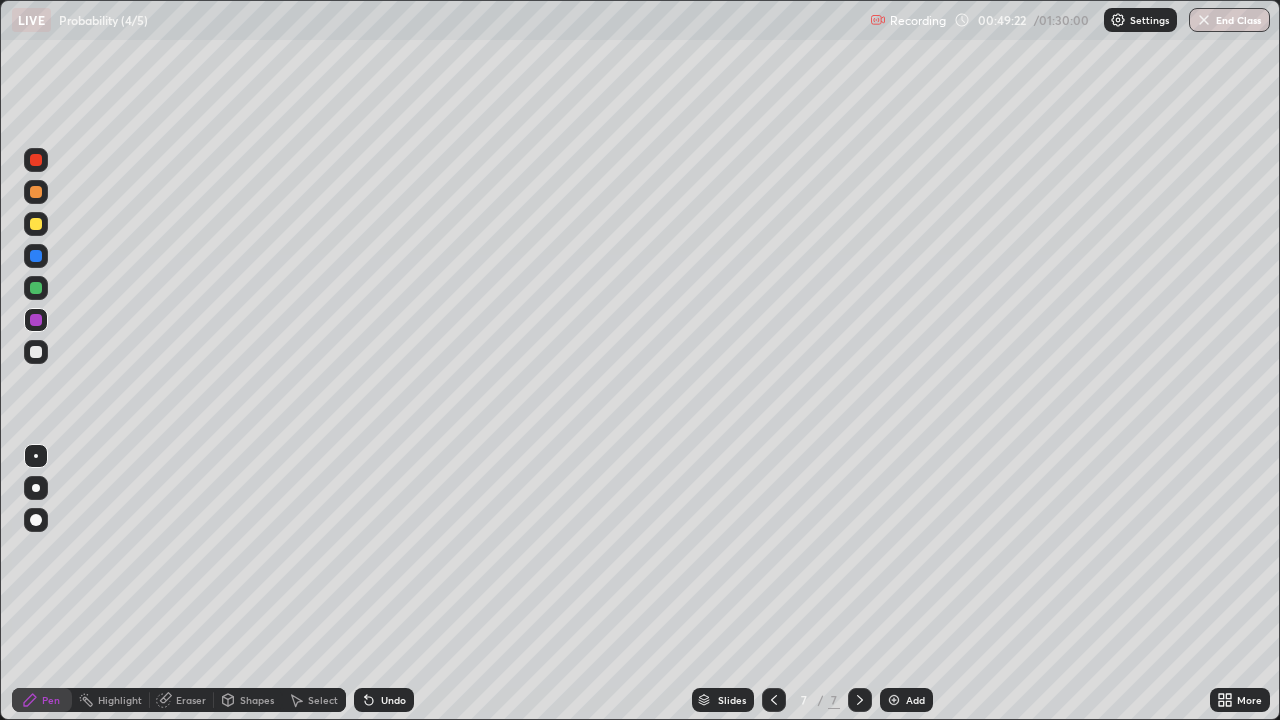 click at bounding box center (36, 224) 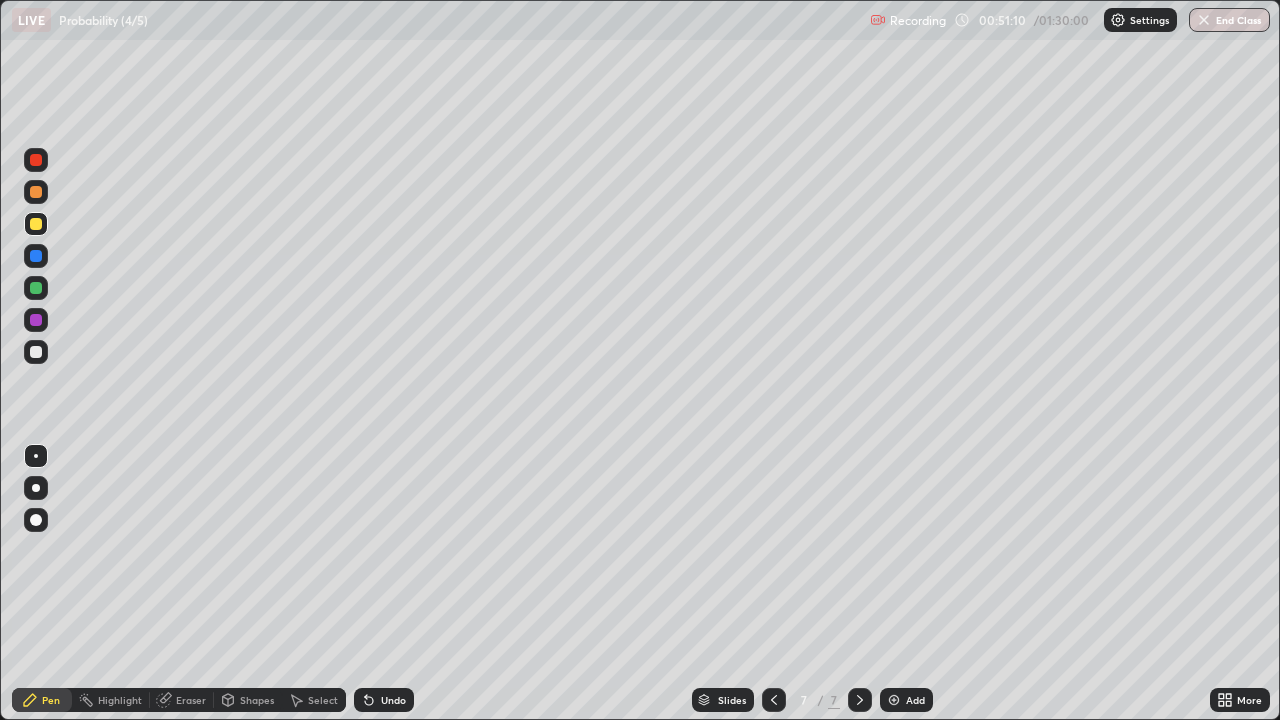 click on "Eraser" at bounding box center [182, 700] 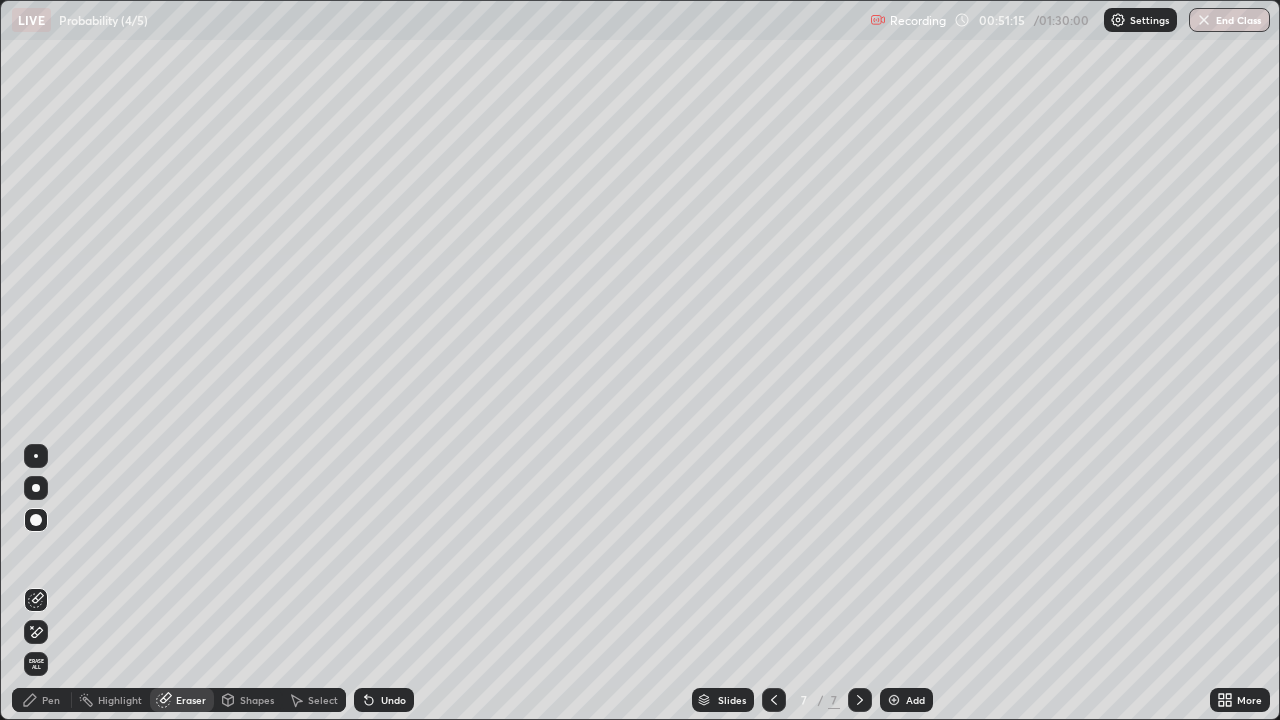 click on "Pen" at bounding box center [51, 700] 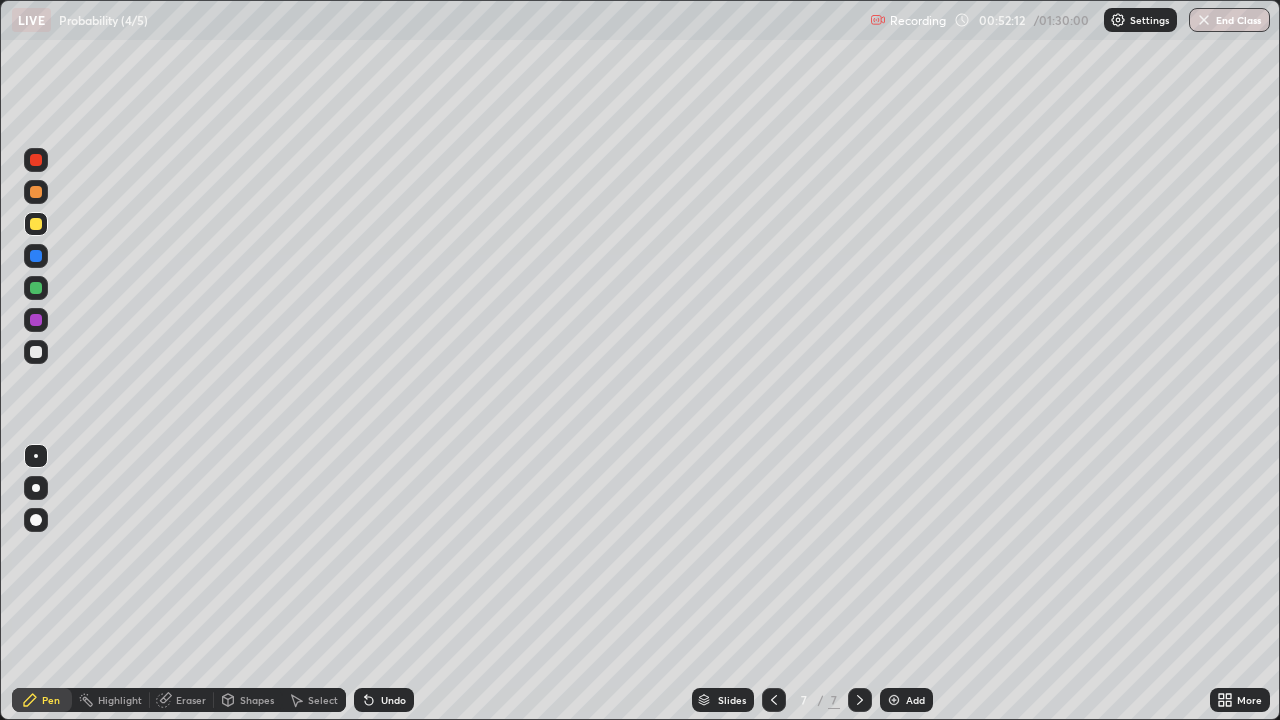 click on "Eraser" at bounding box center [191, 700] 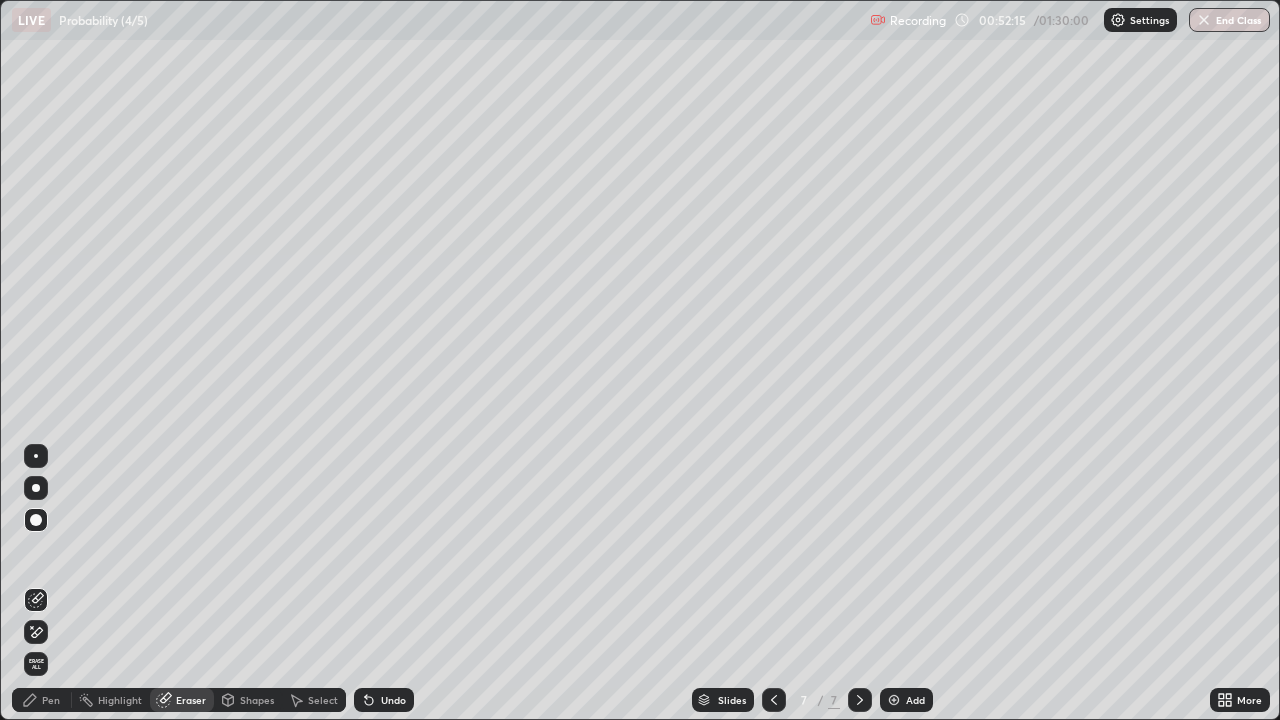 click on "Pen" at bounding box center (51, 700) 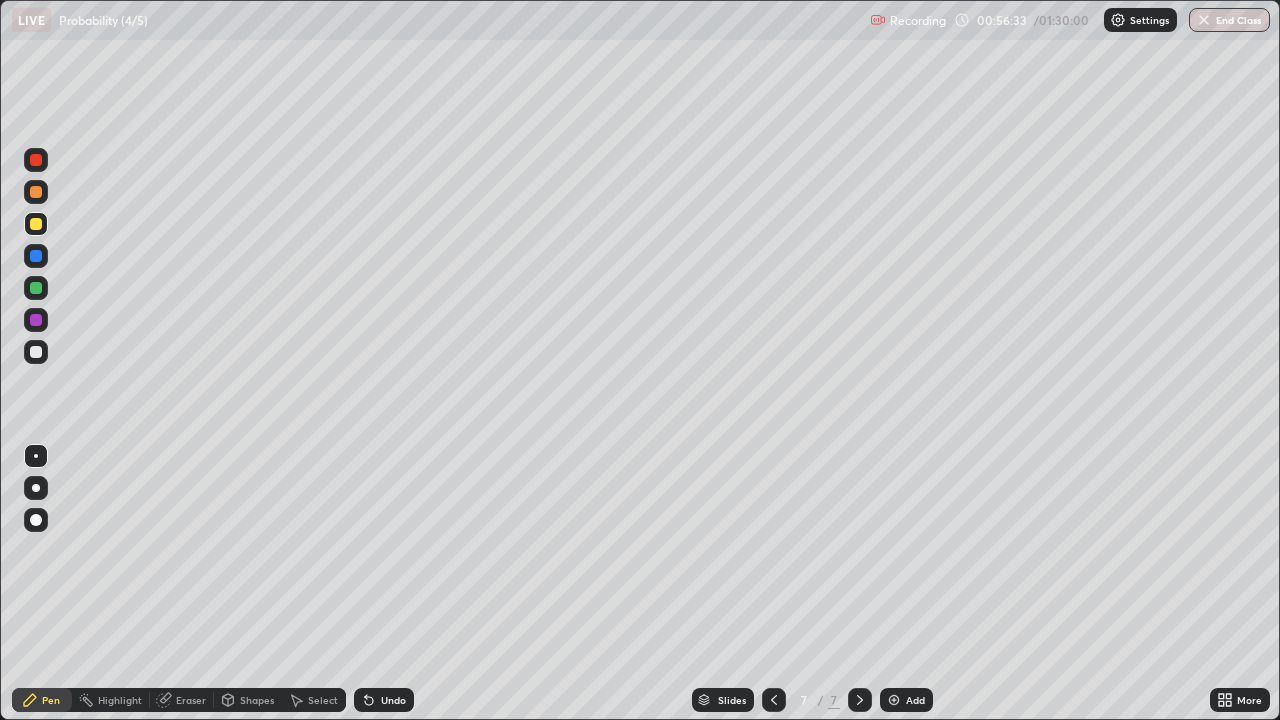 click on "Add" at bounding box center [906, 700] 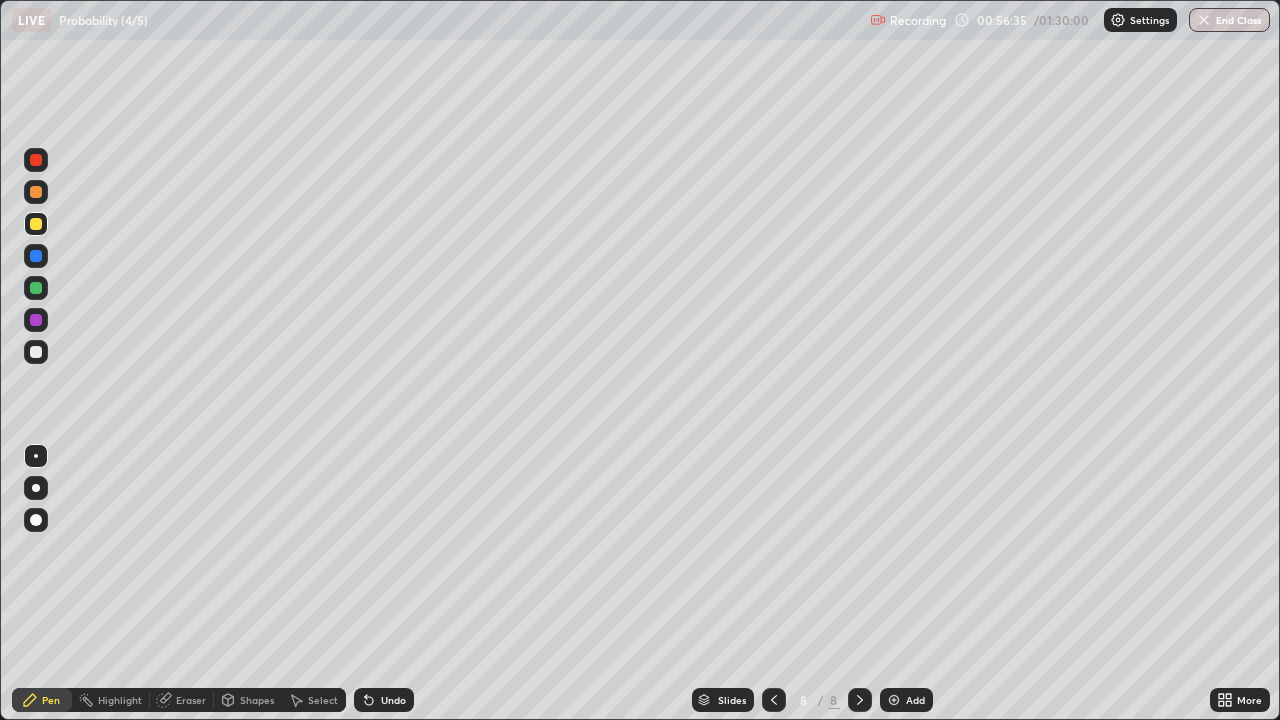 click at bounding box center (36, 160) 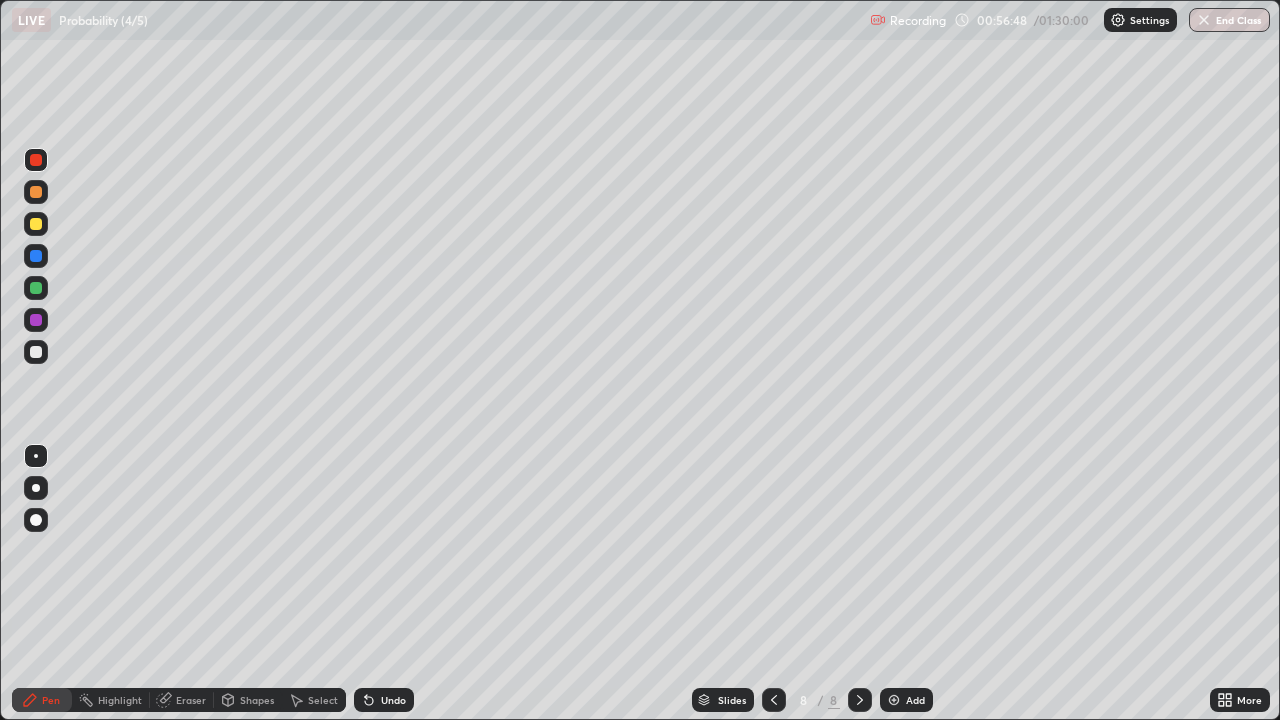 click at bounding box center (36, 352) 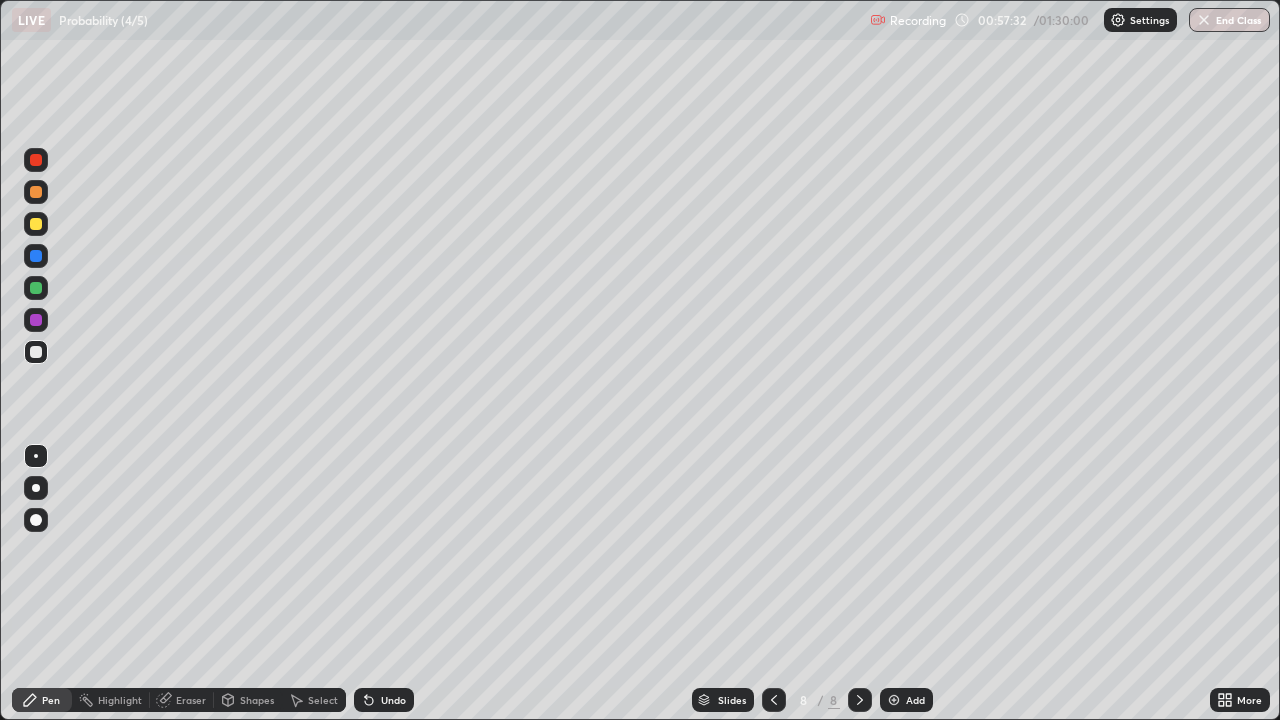 click at bounding box center (36, 320) 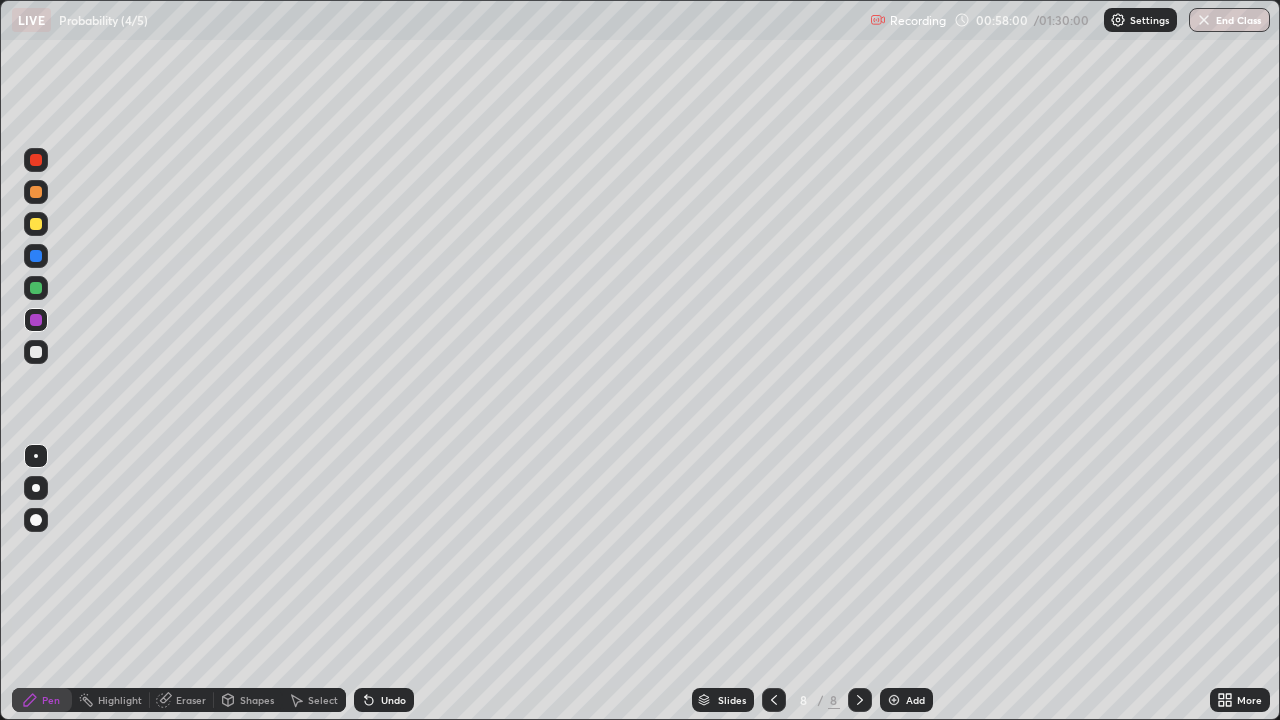 click 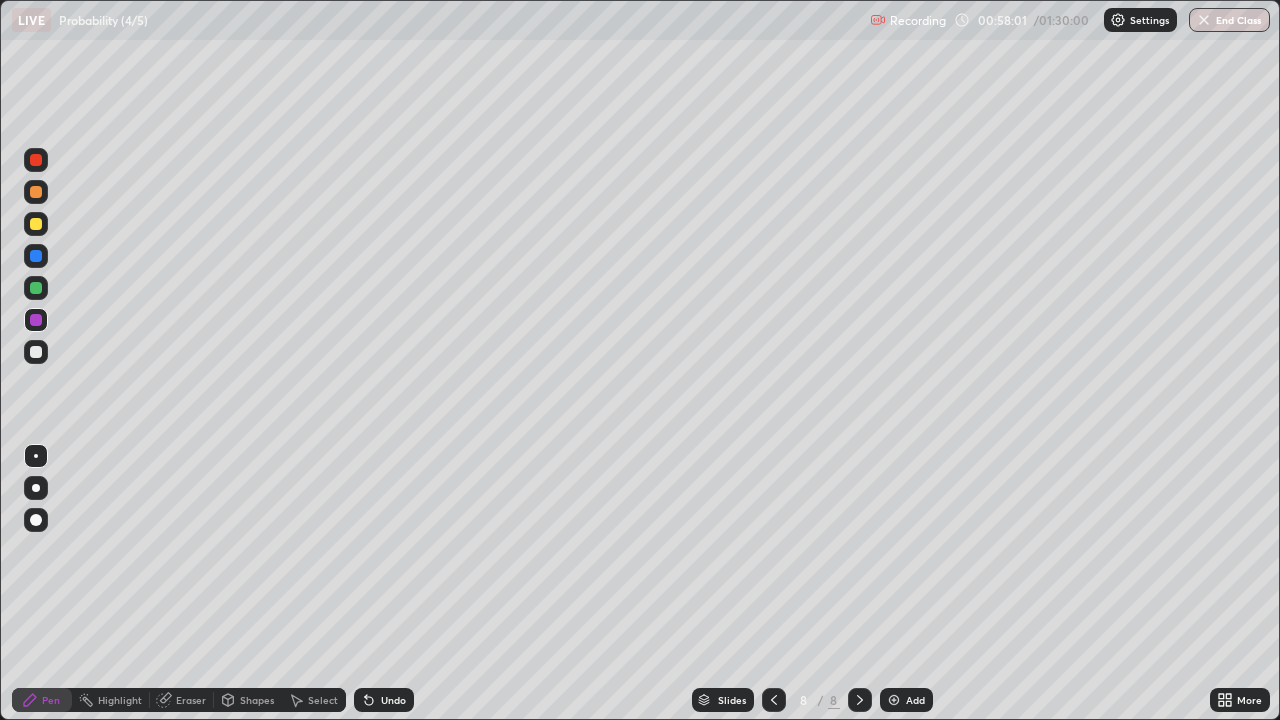 click 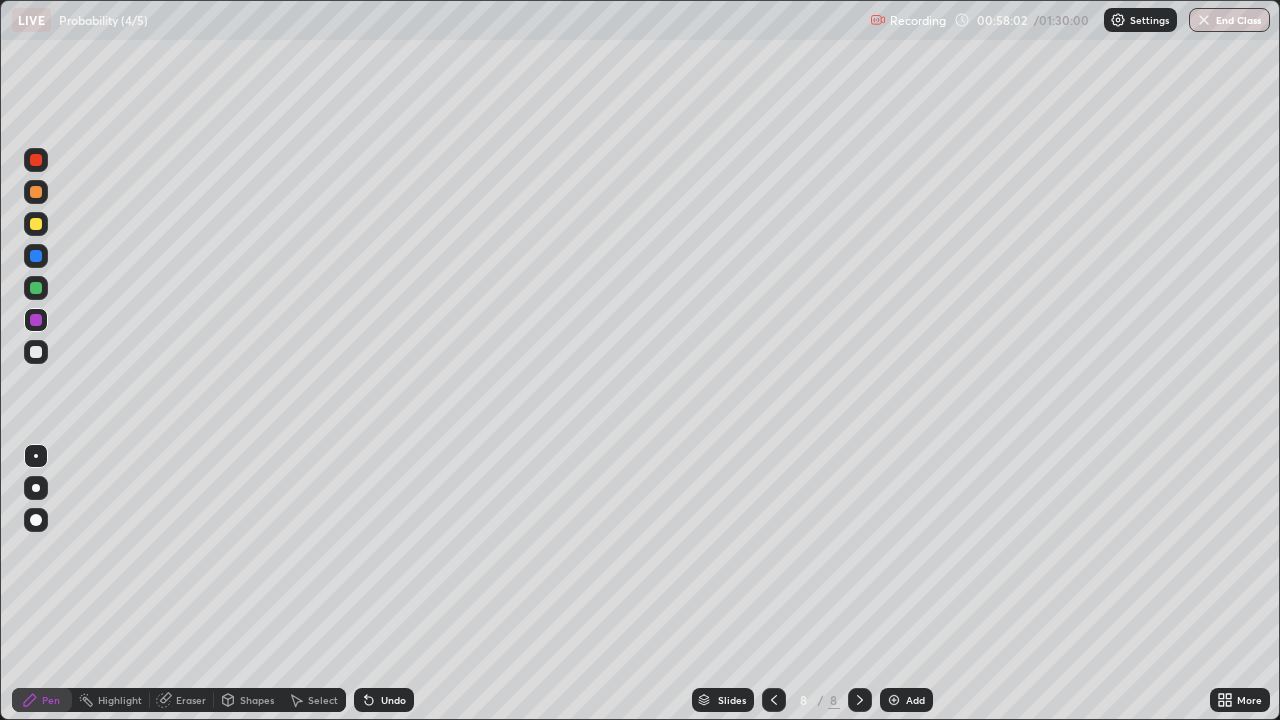 click at bounding box center [36, 352] 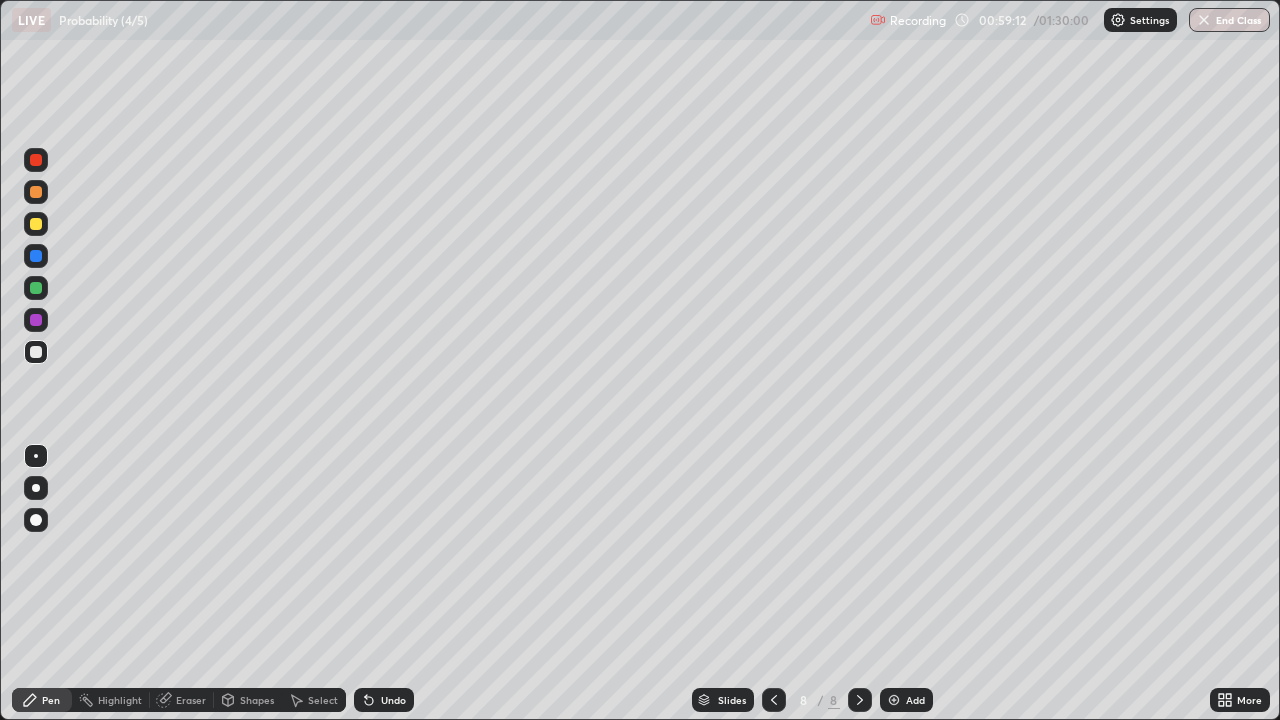 click on "Undo" at bounding box center (384, 700) 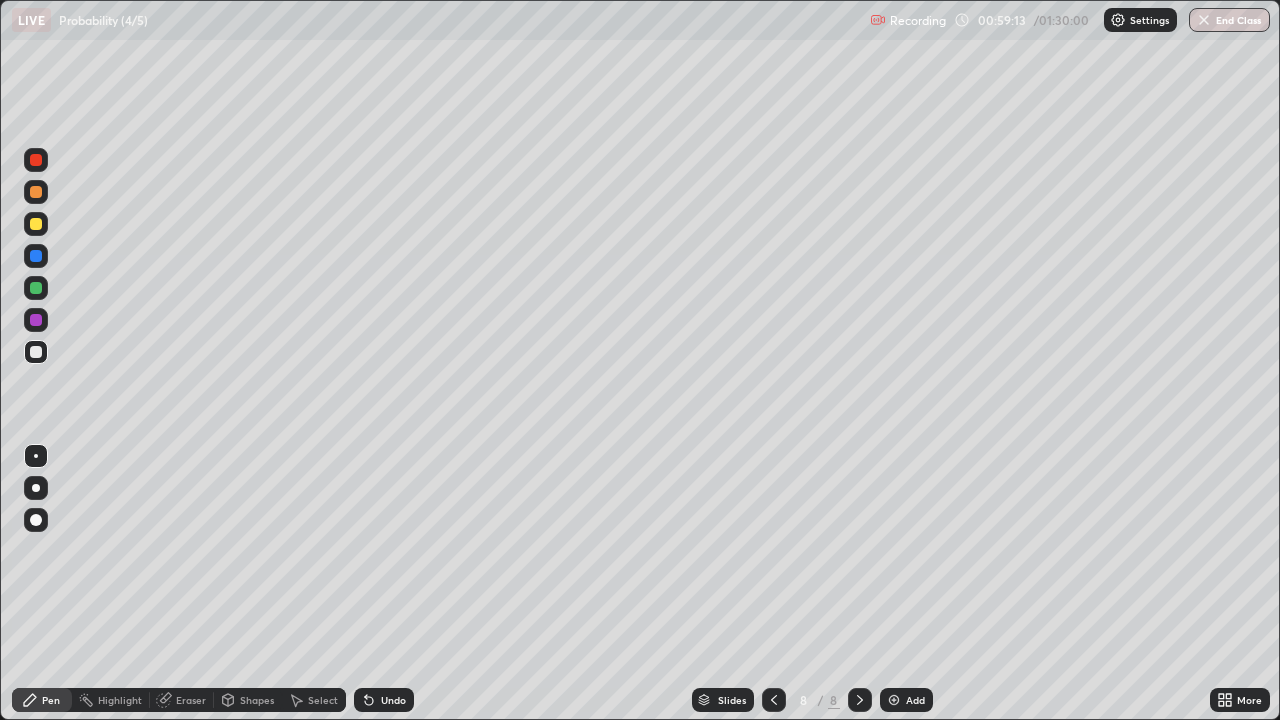 click 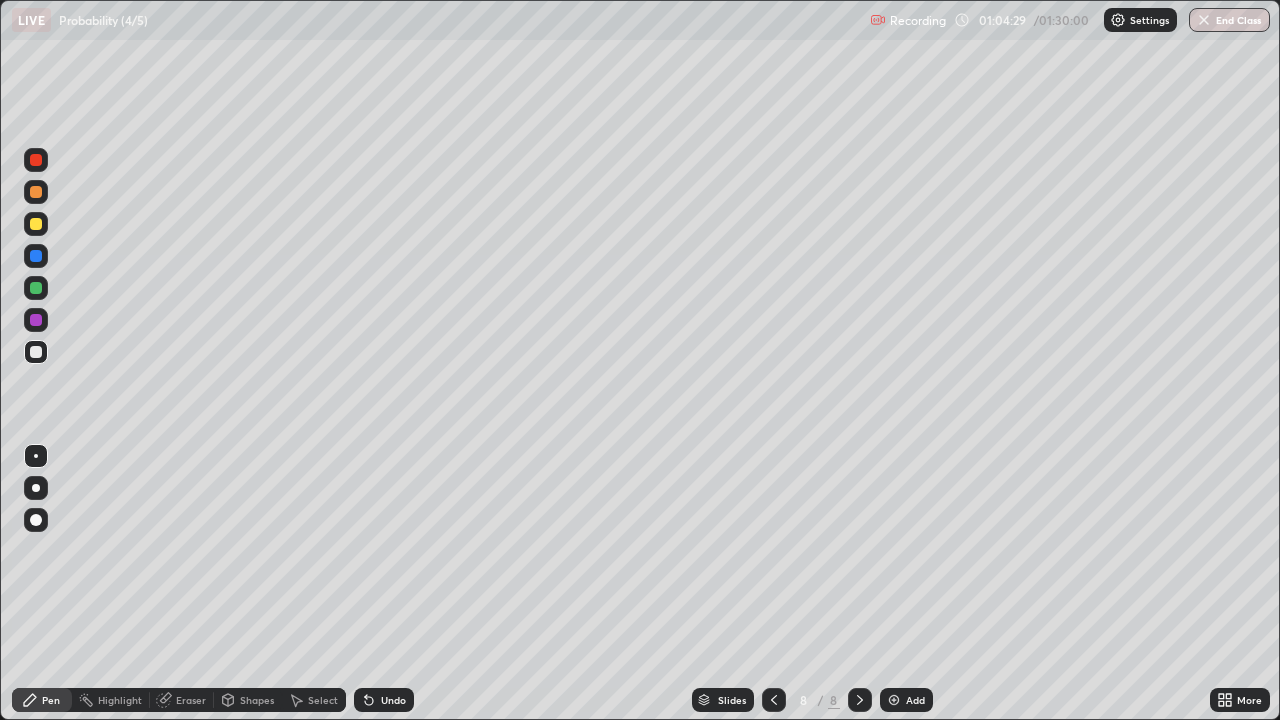 click on "Add" at bounding box center [915, 700] 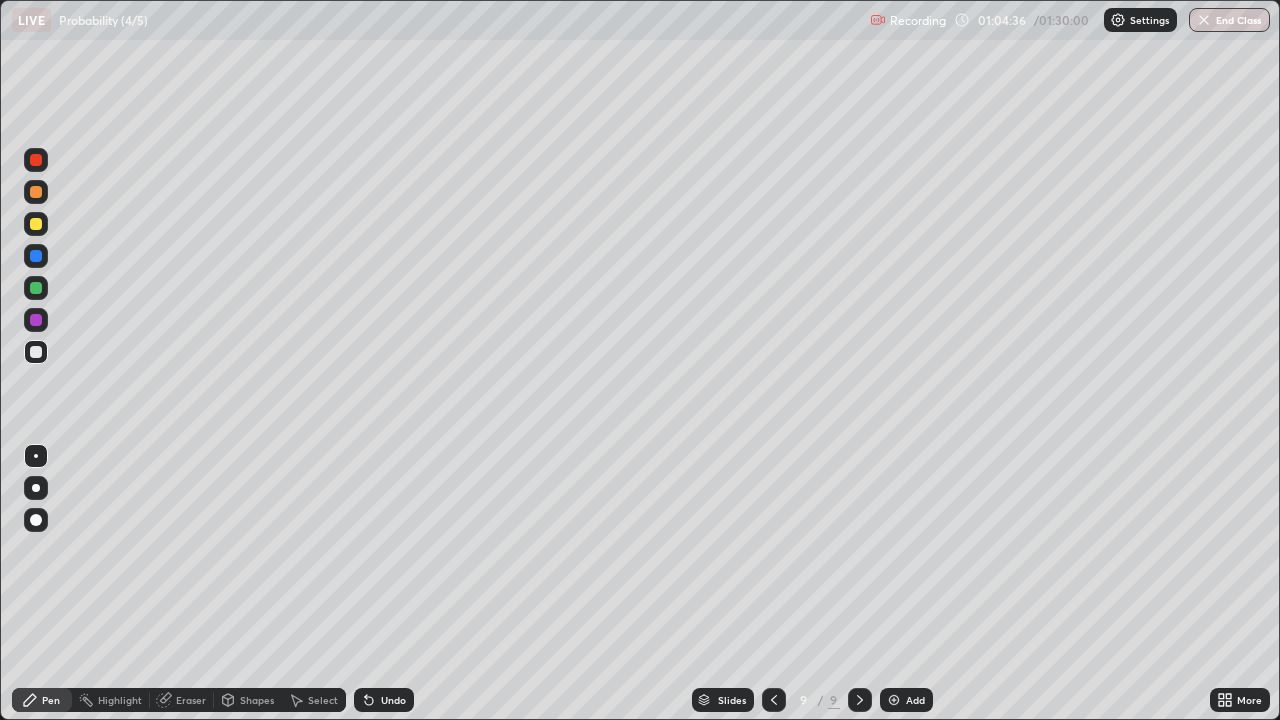 click at bounding box center [36, 224] 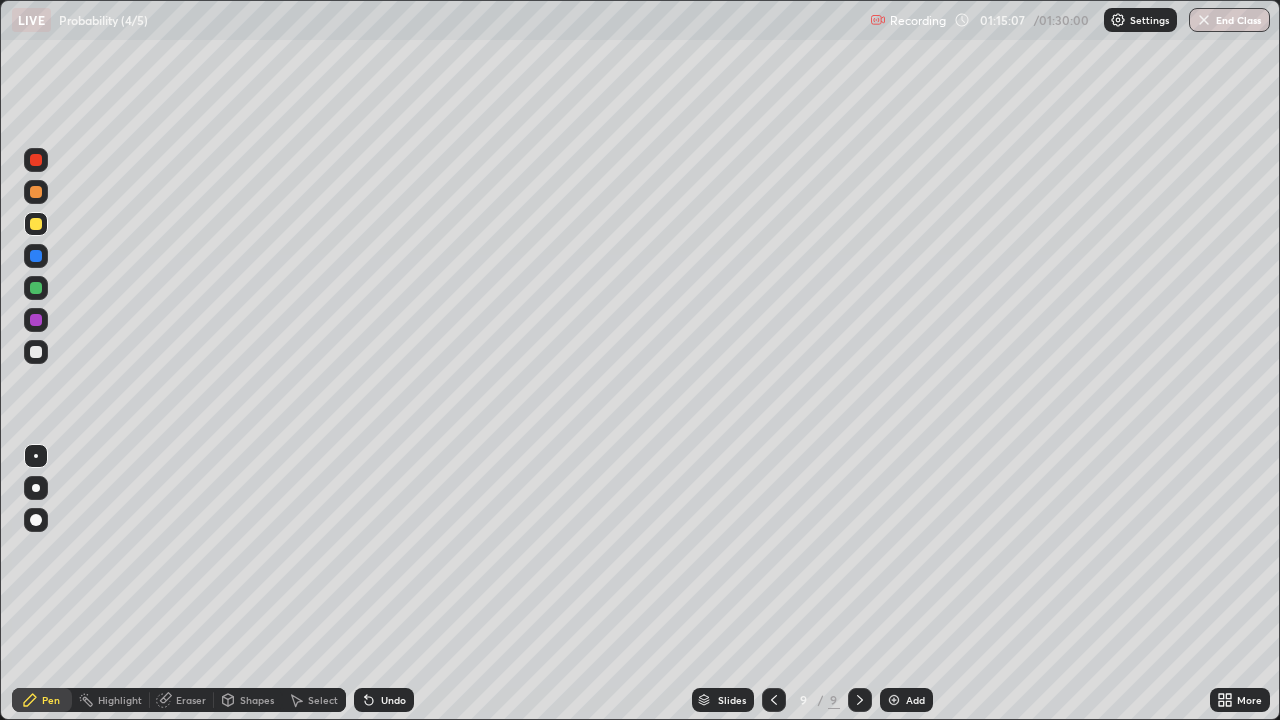 click on "Add" at bounding box center [906, 700] 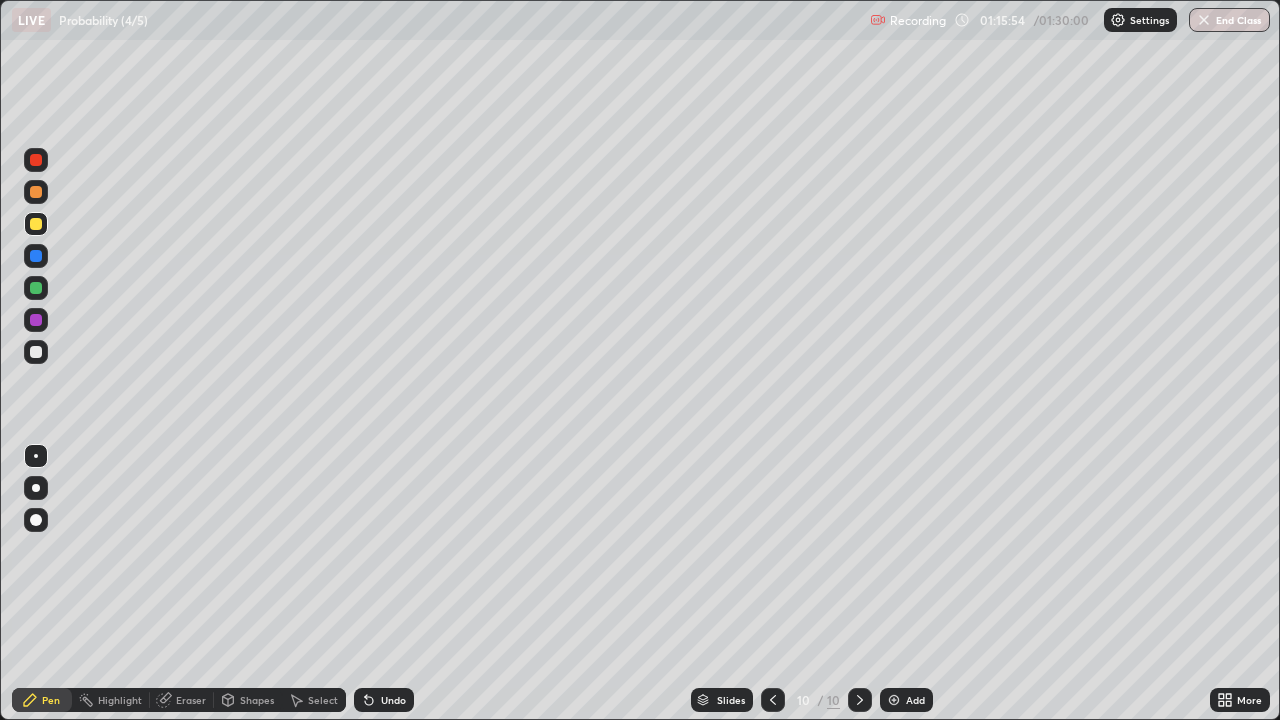 click on "Eraser" at bounding box center (191, 700) 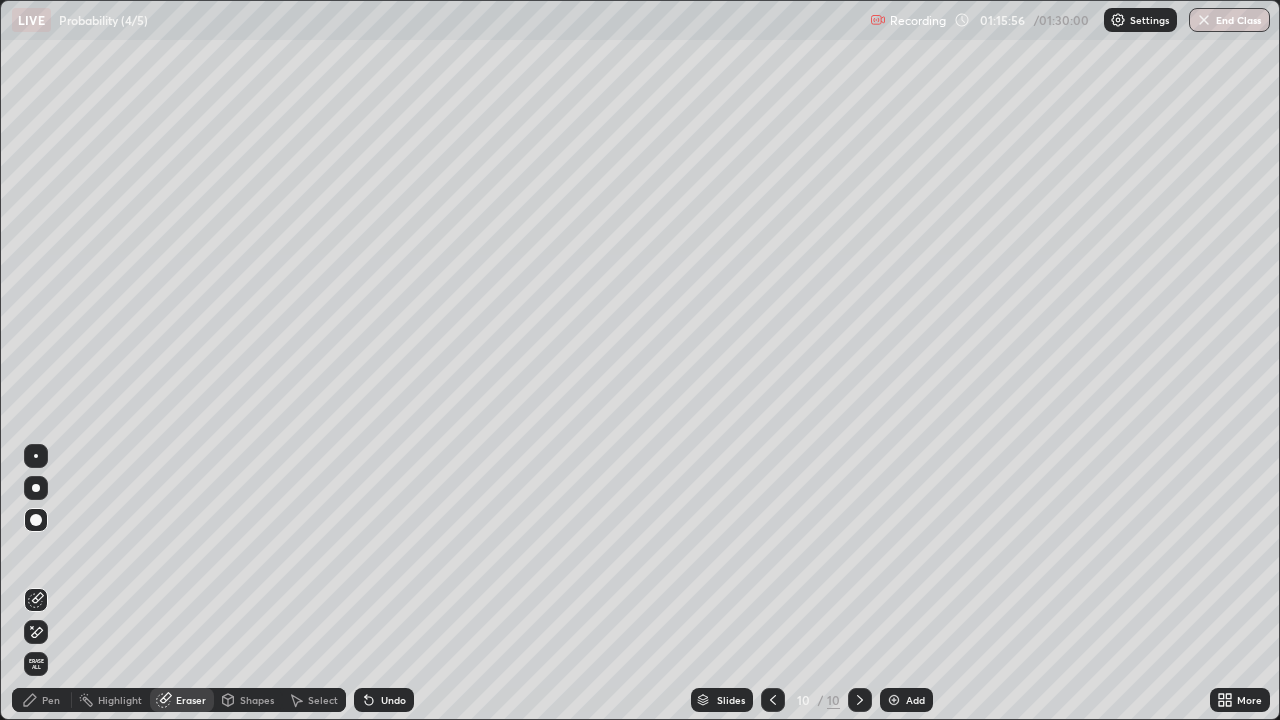 click on "Pen" at bounding box center [51, 700] 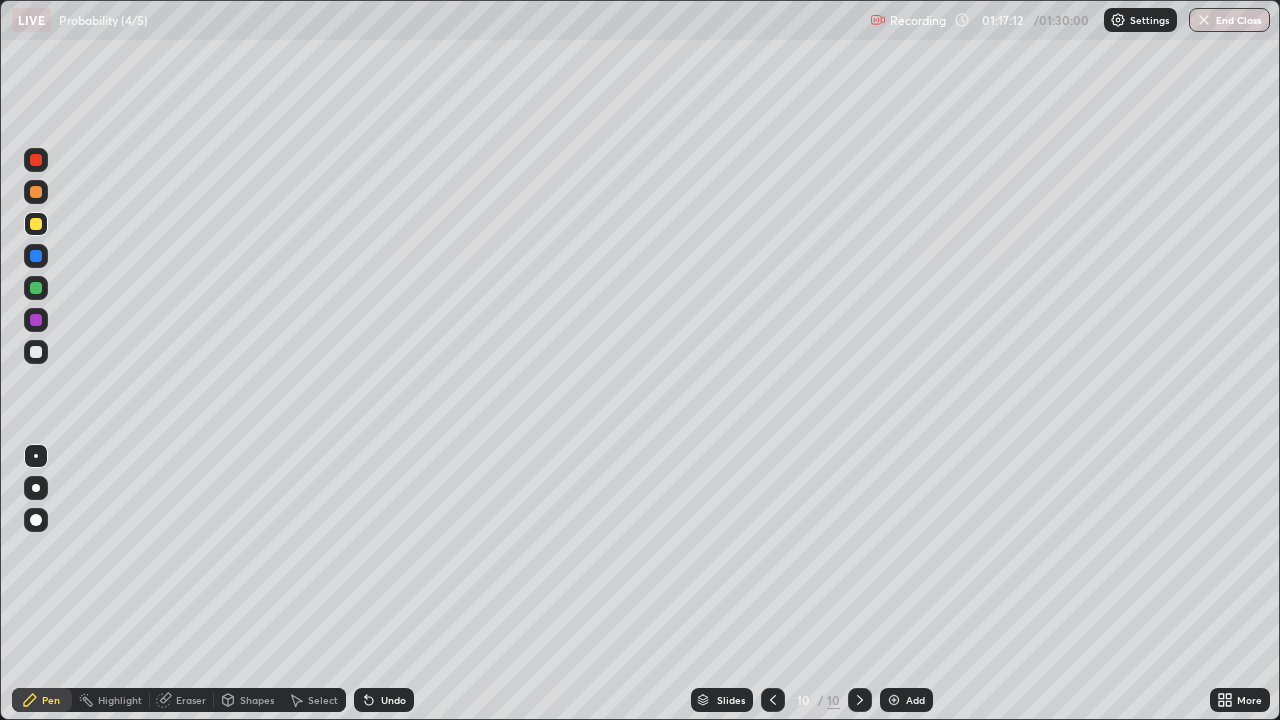 click at bounding box center (36, 320) 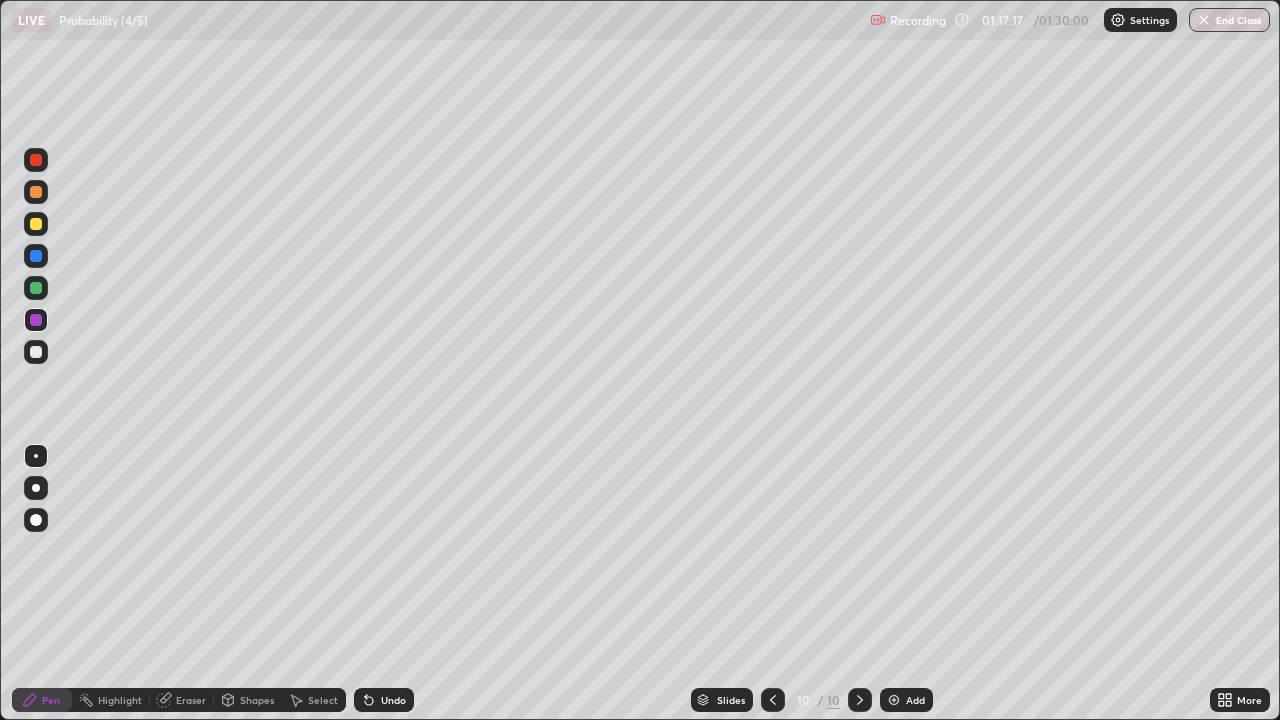 click at bounding box center (36, 224) 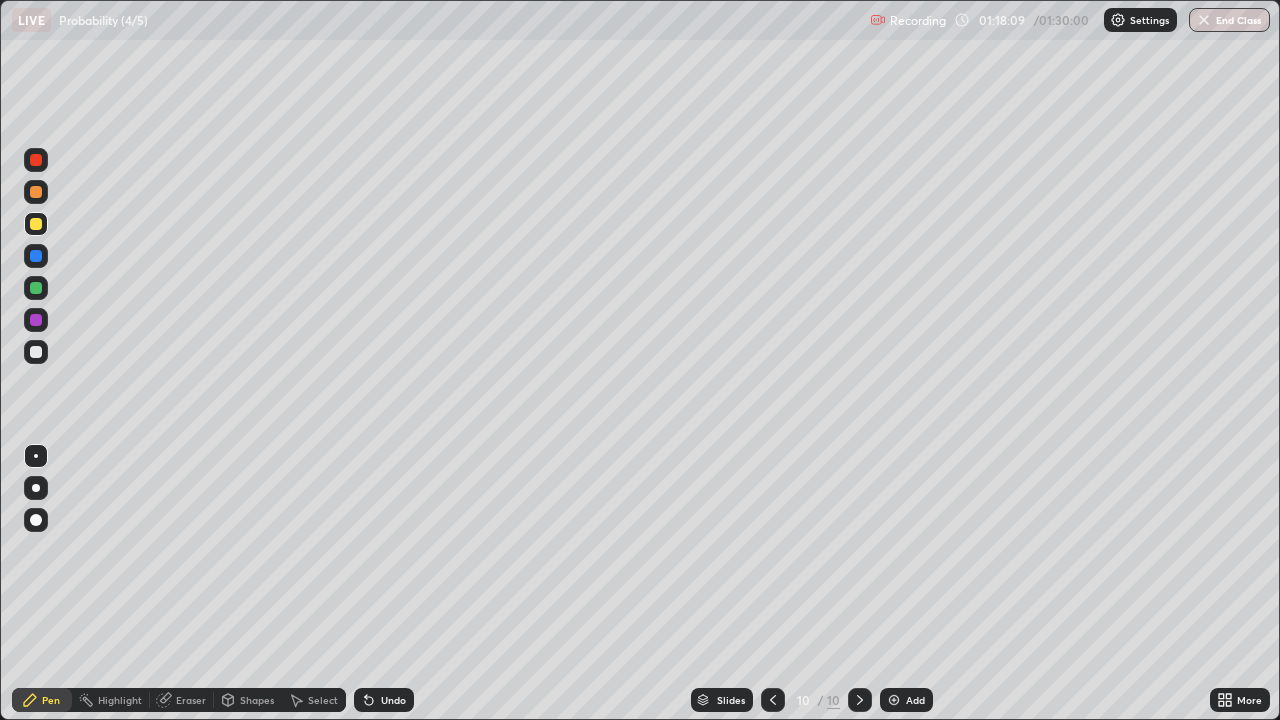 click on "Undo" at bounding box center [393, 700] 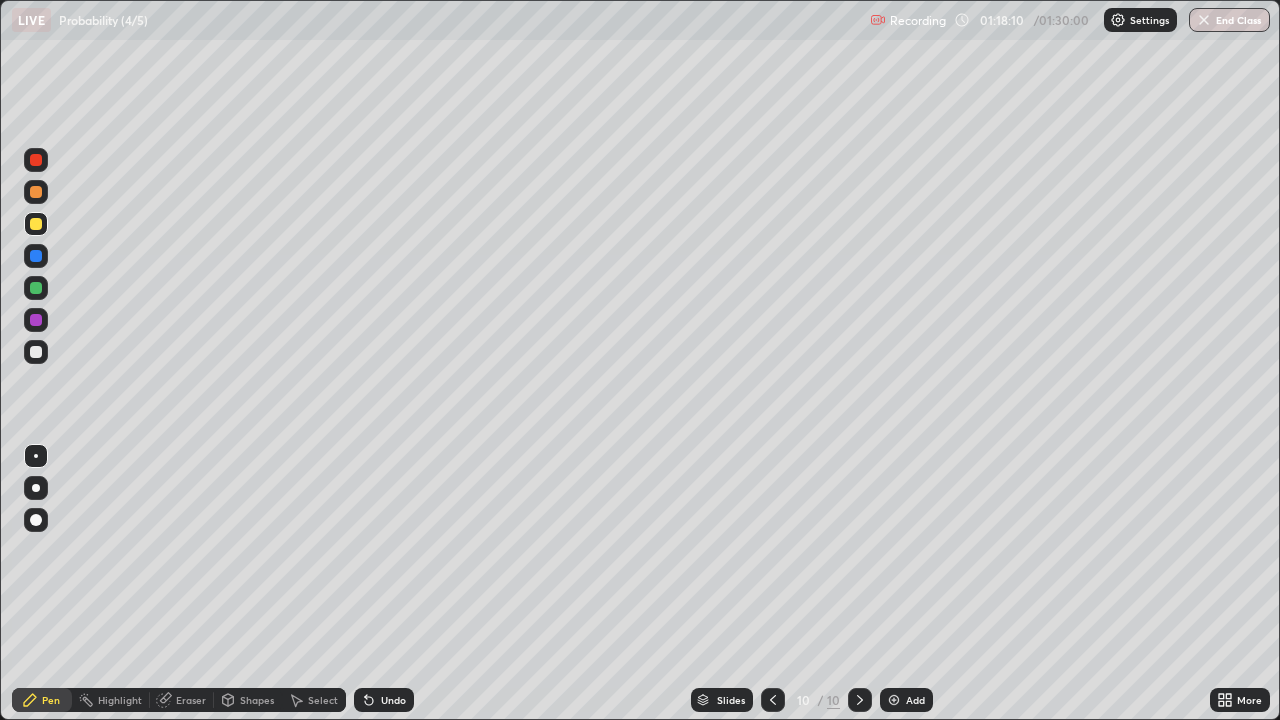 click on "Undo" at bounding box center (384, 700) 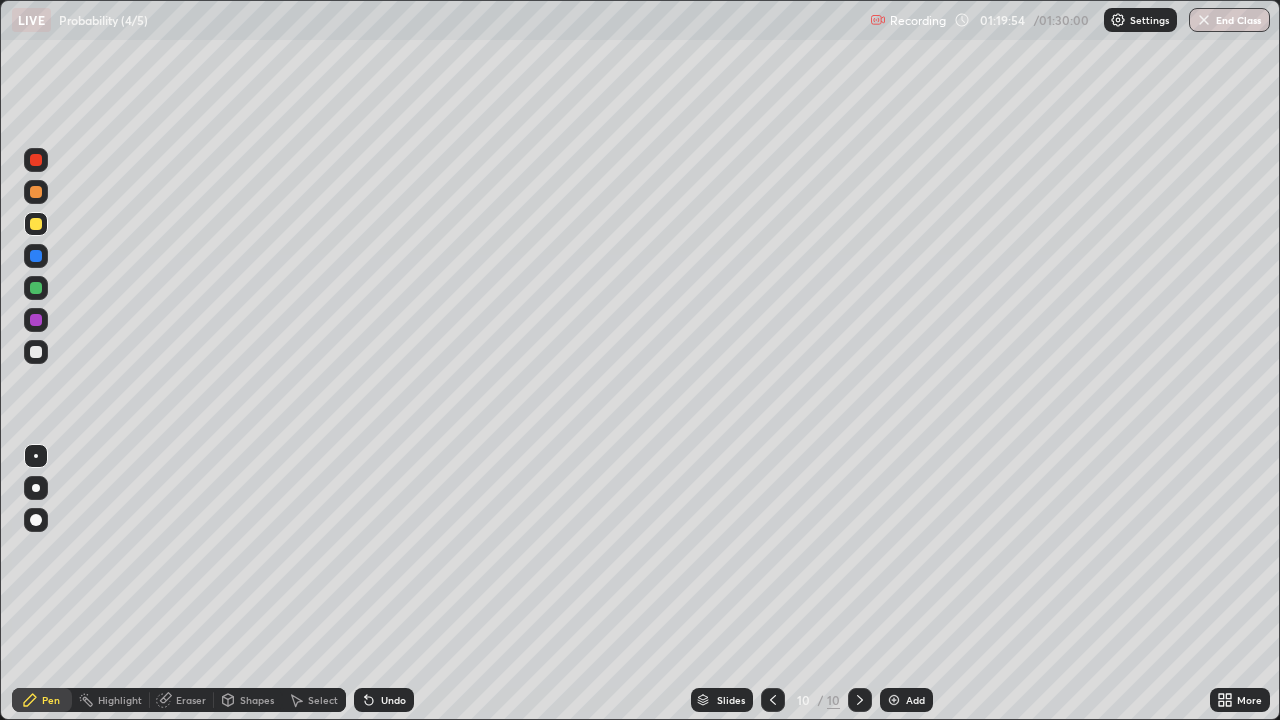 click 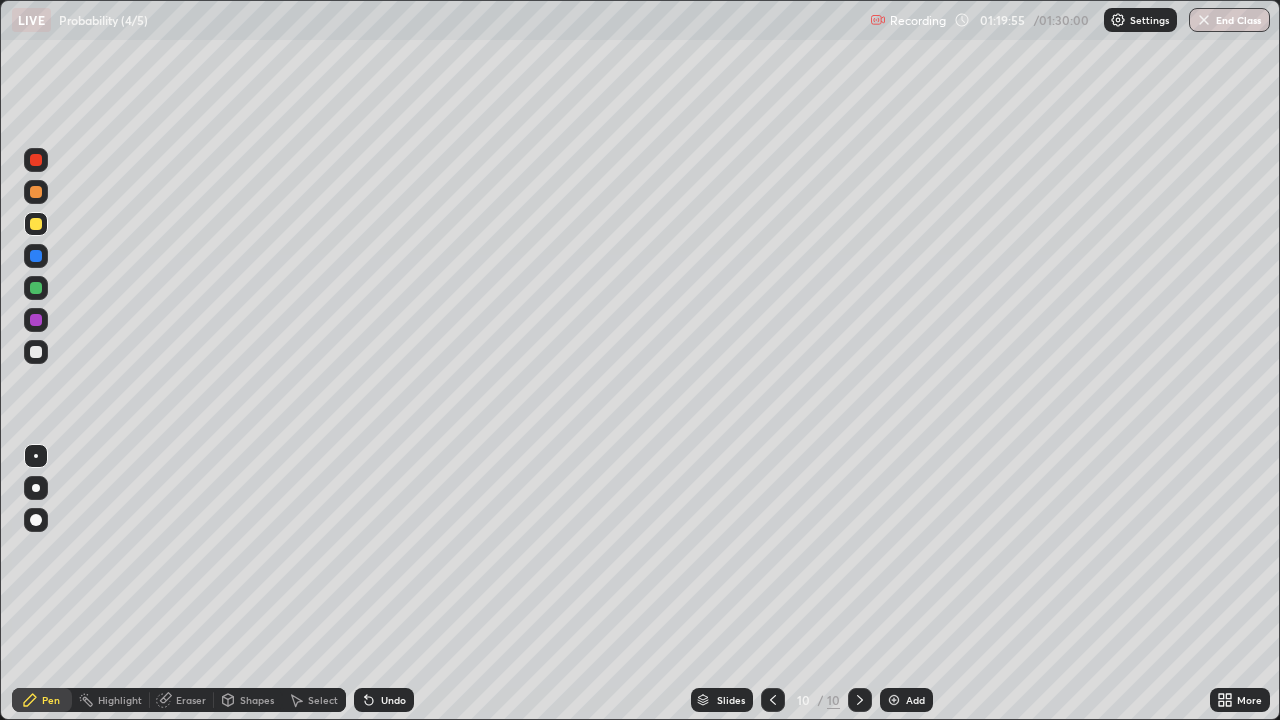 click 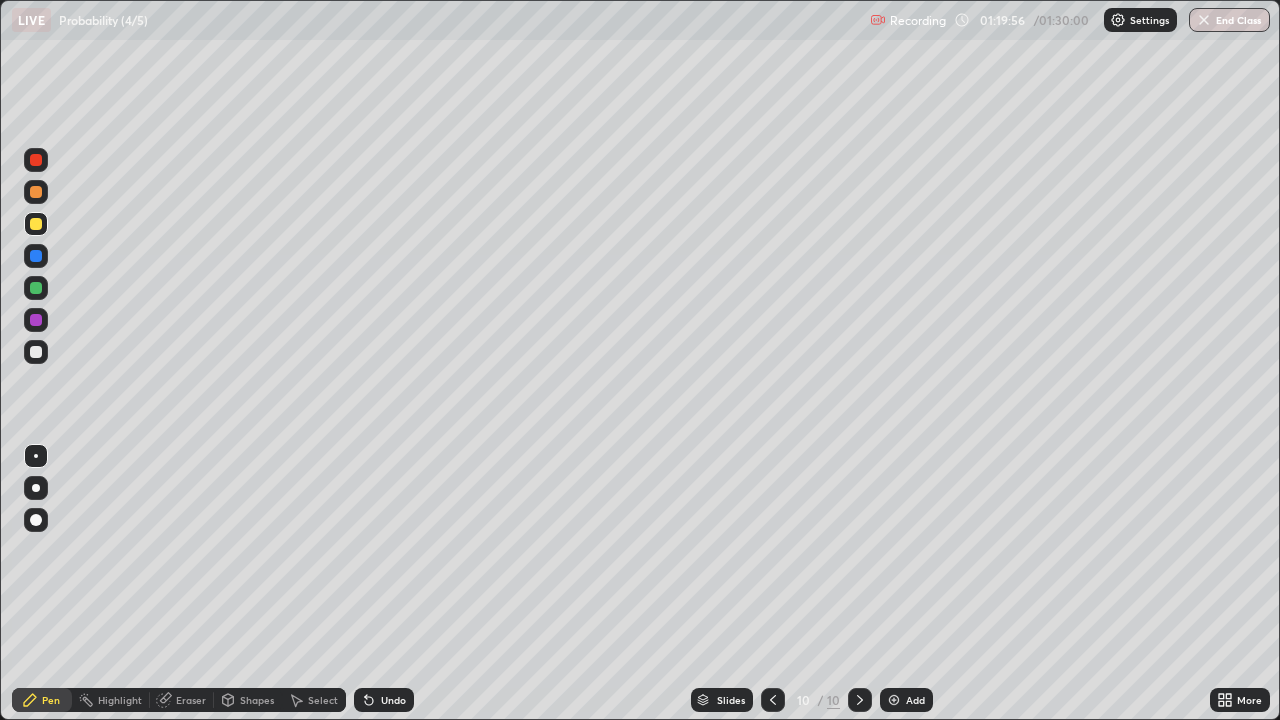 click 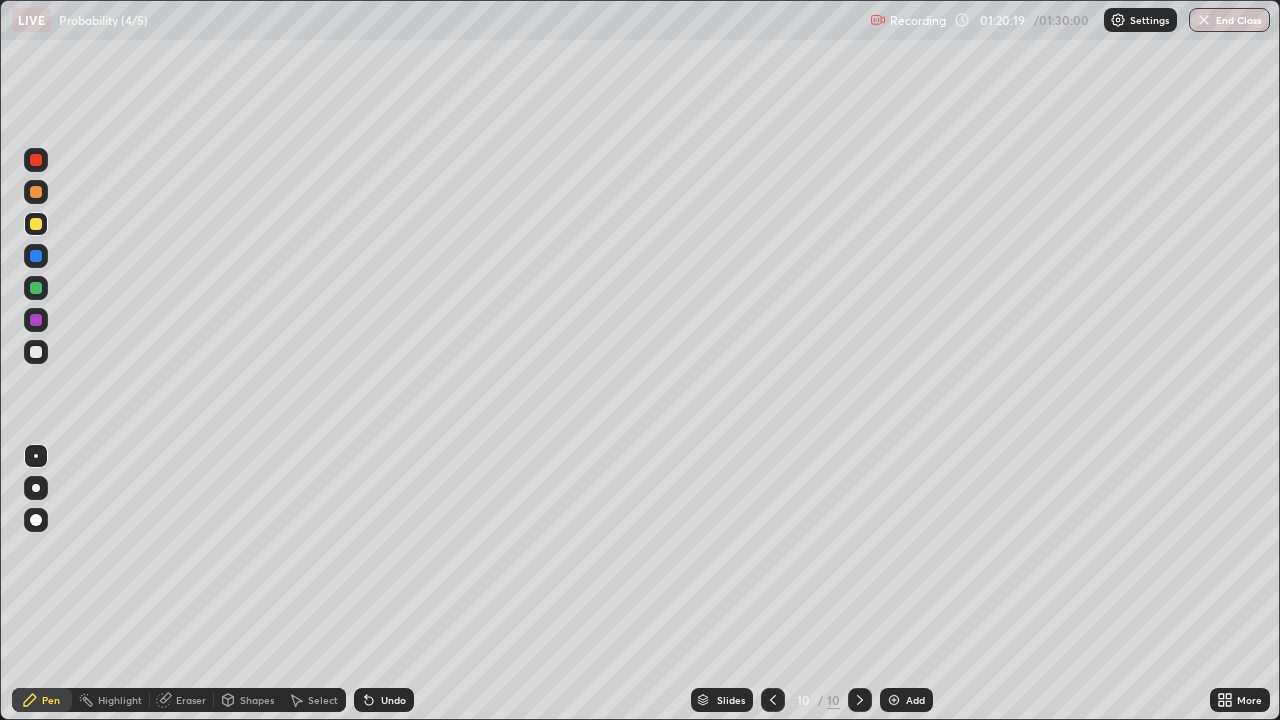 click on "Undo" at bounding box center (393, 700) 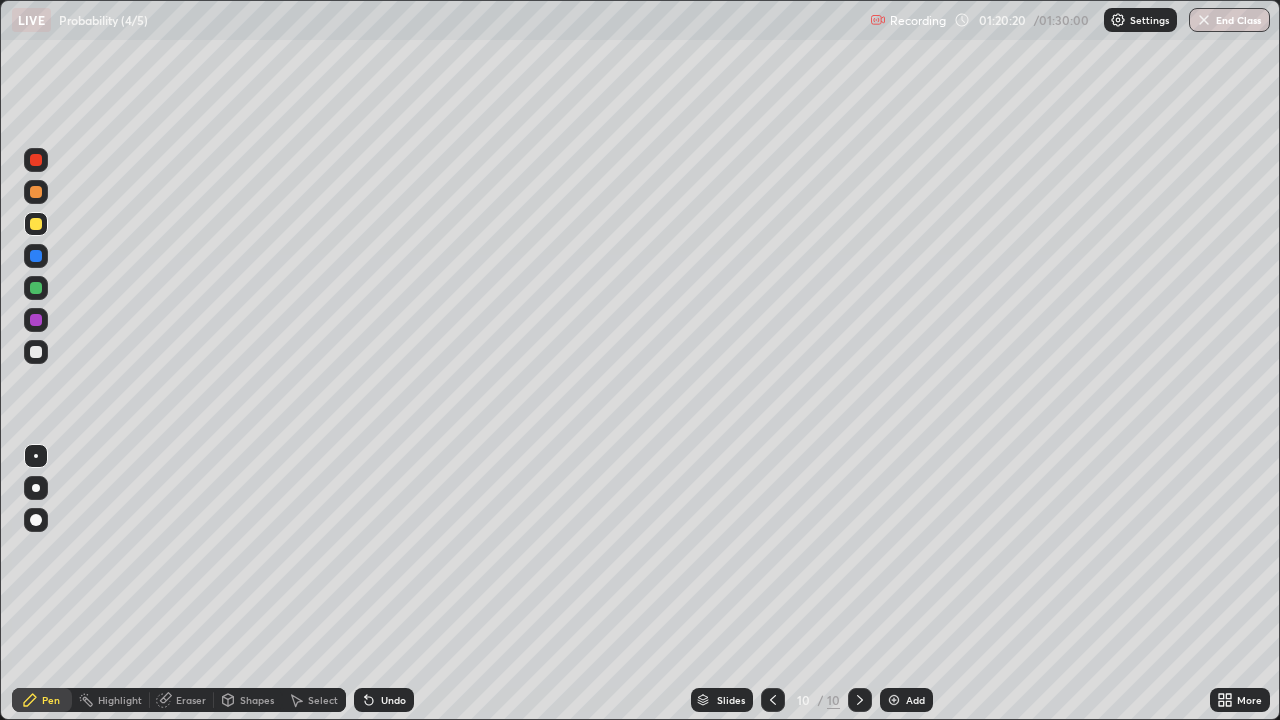 click on "Undo" at bounding box center (393, 700) 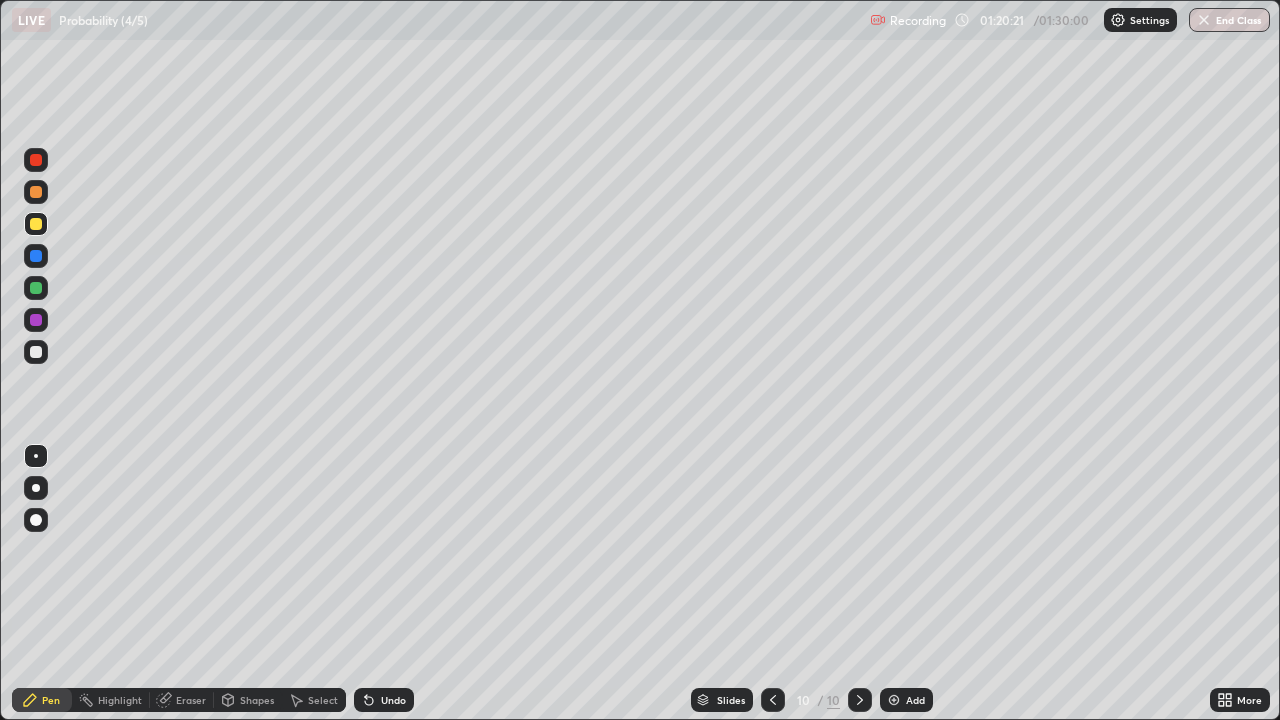 click on "Undo" at bounding box center [384, 700] 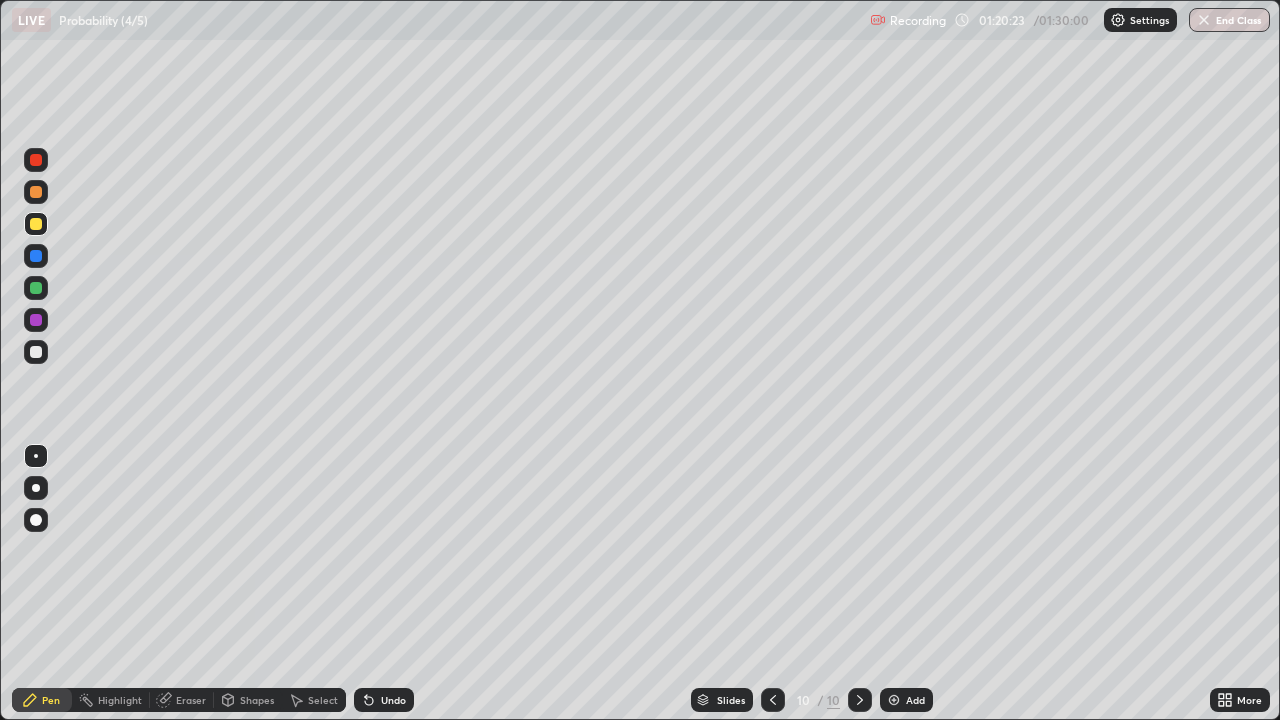 click 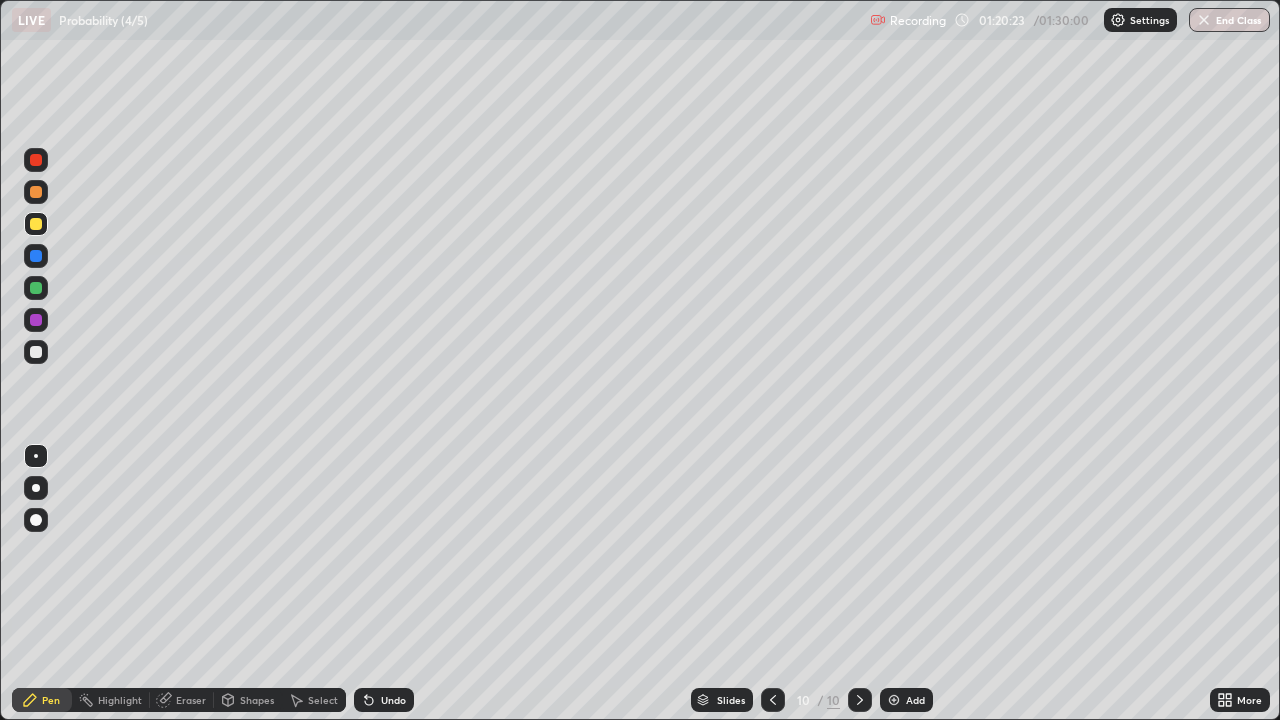 click 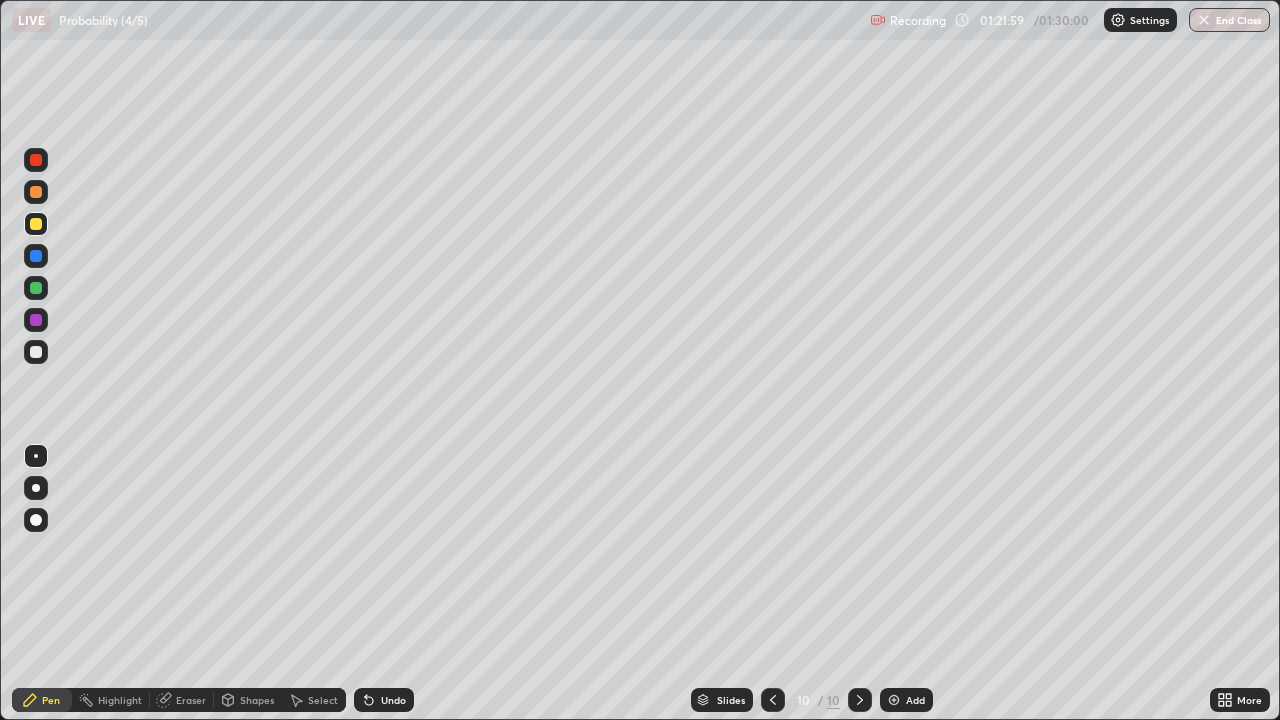 click on "Undo" at bounding box center [384, 700] 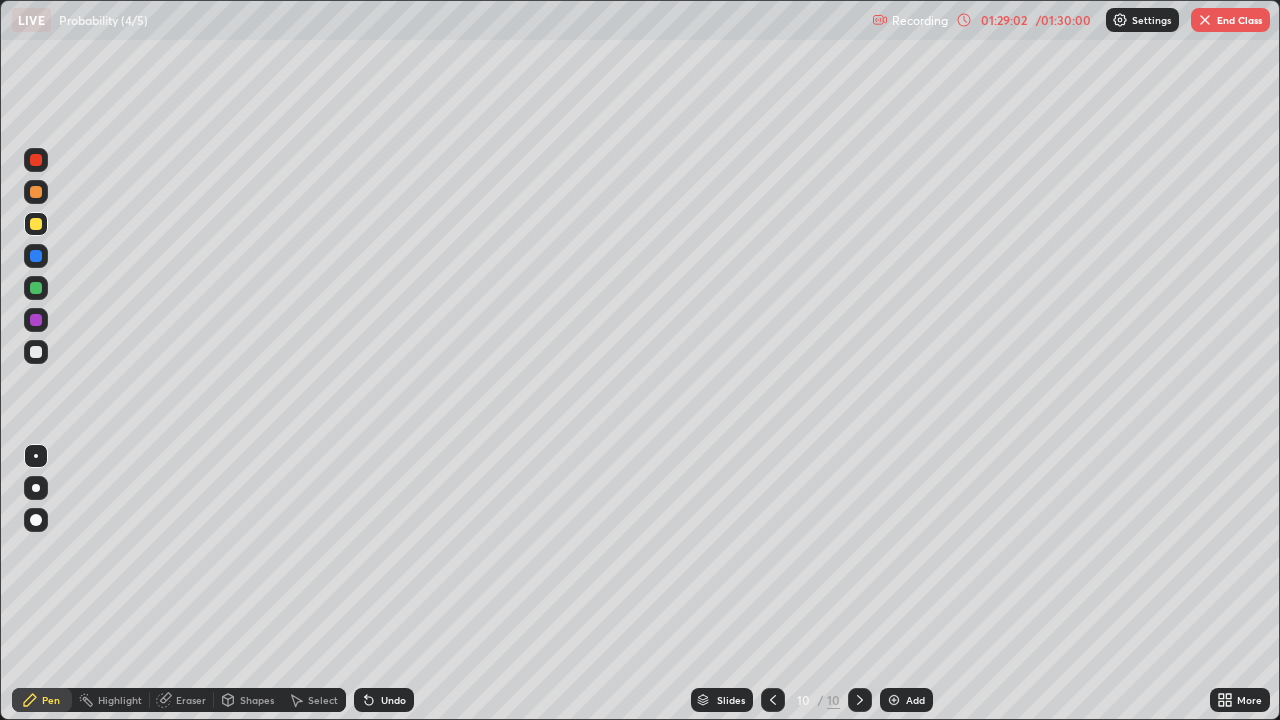 click on "End Class" at bounding box center [1230, 20] 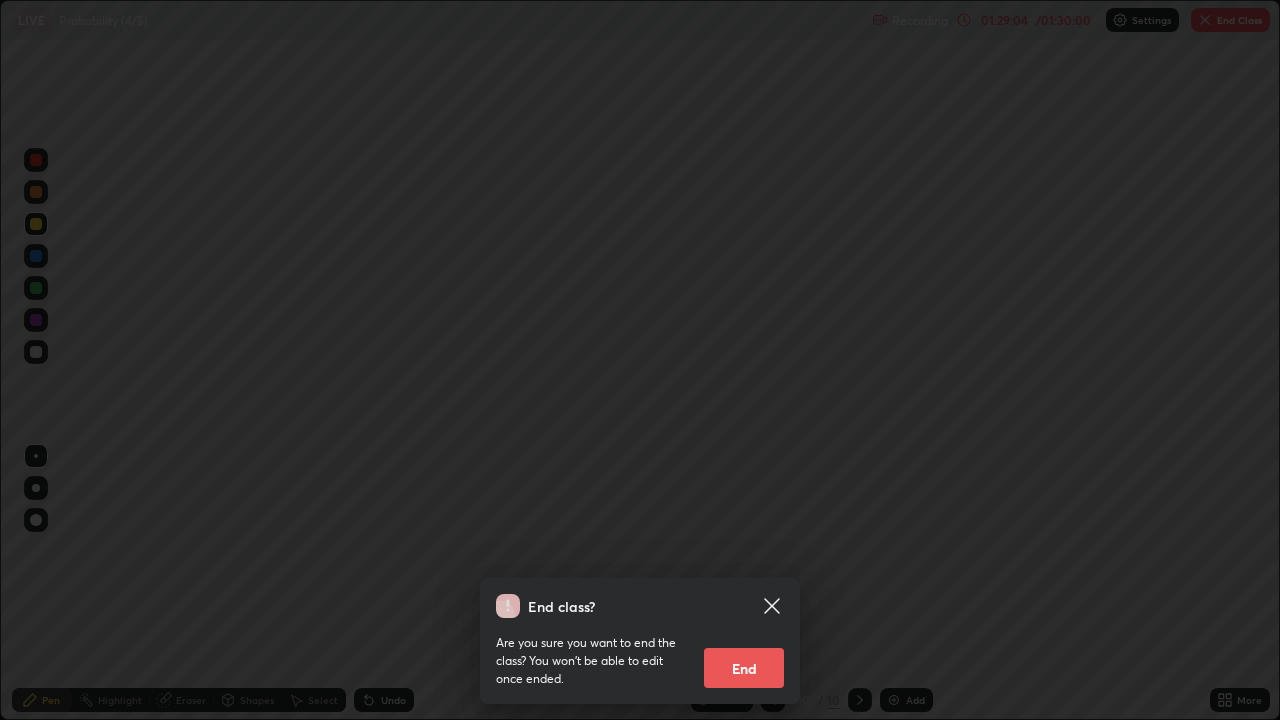 click on "End" at bounding box center [744, 668] 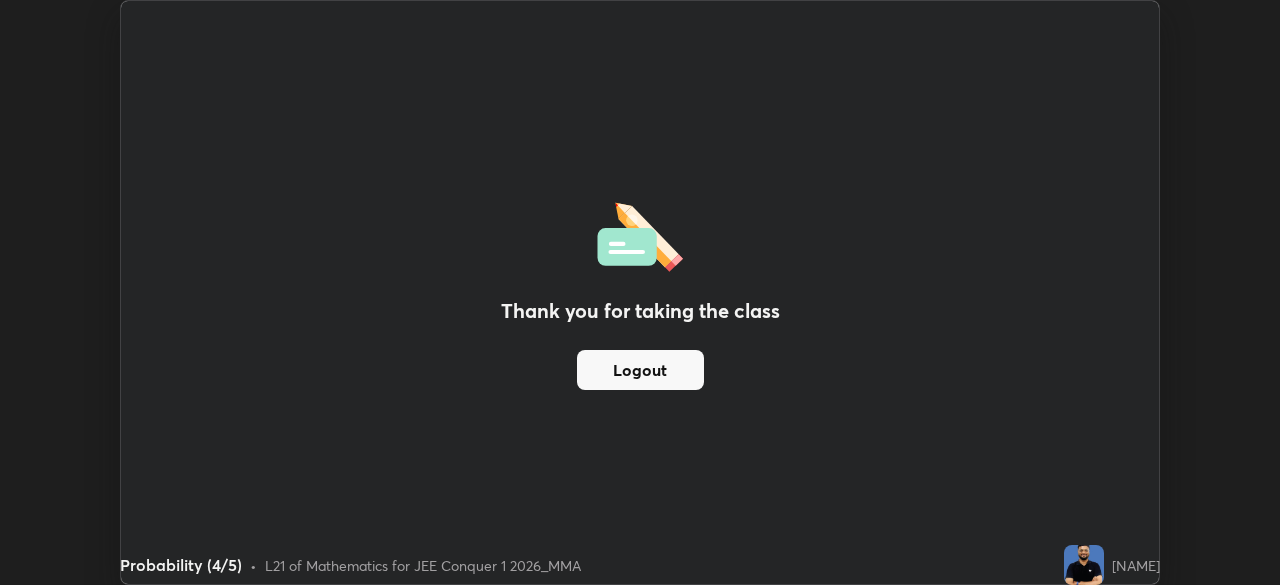 scroll, scrollTop: 585, scrollLeft: 1280, axis: both 